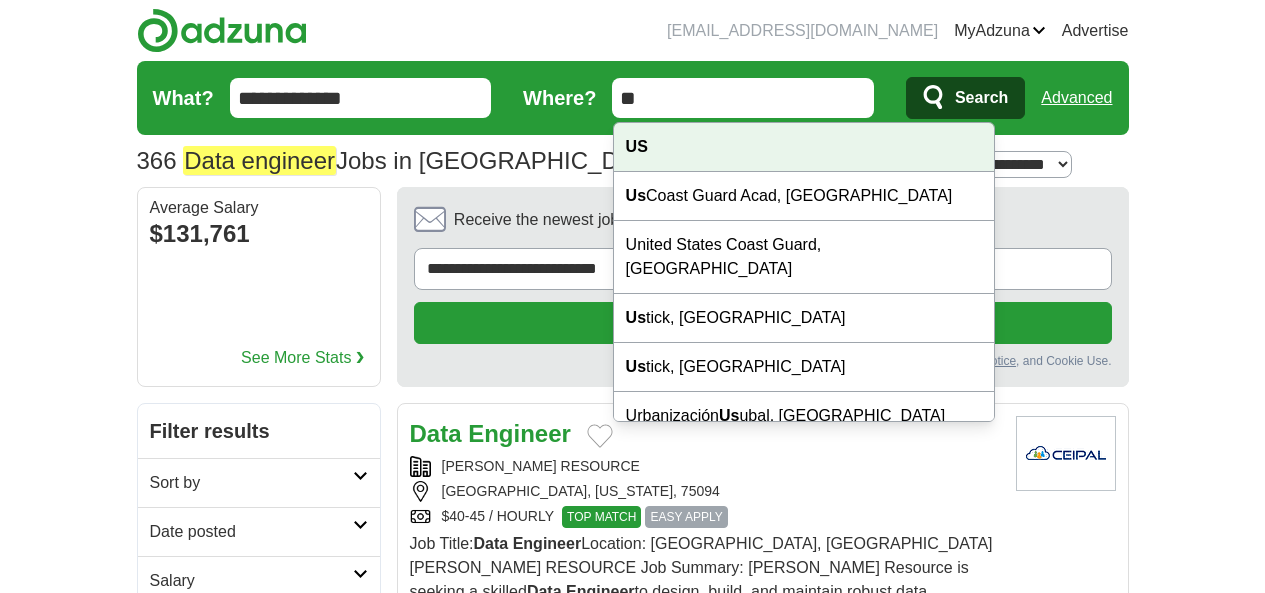 click on "US" at bounding box center [804, 147] 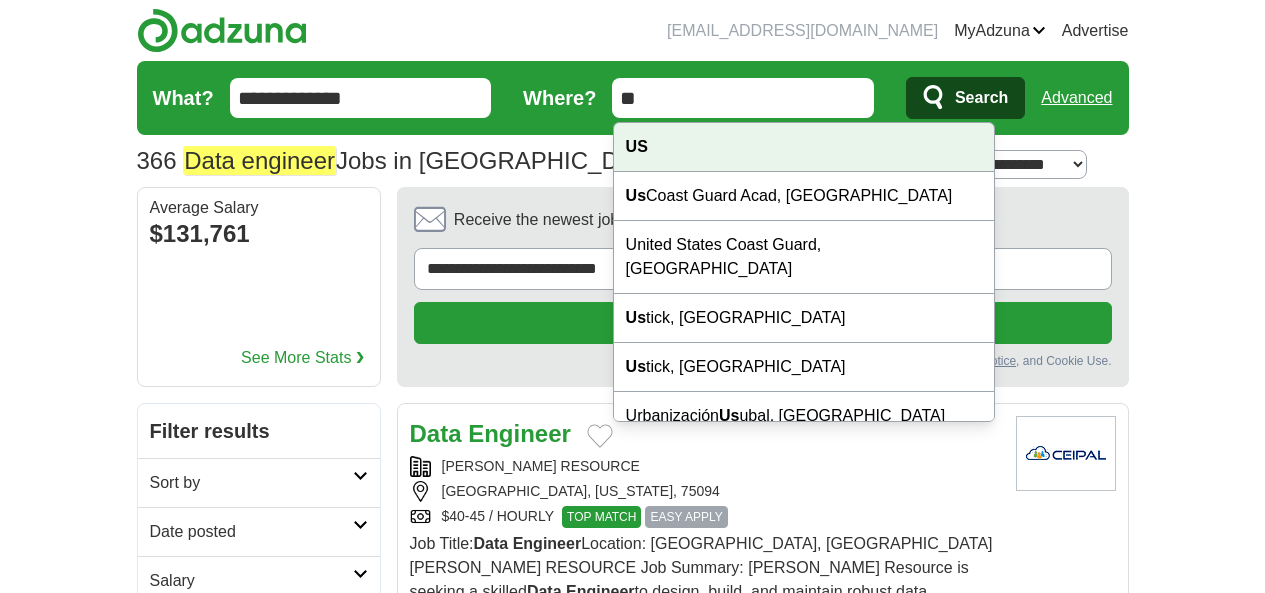 scroll, scrollTop: 0, scrollLeft: 0, axis: both 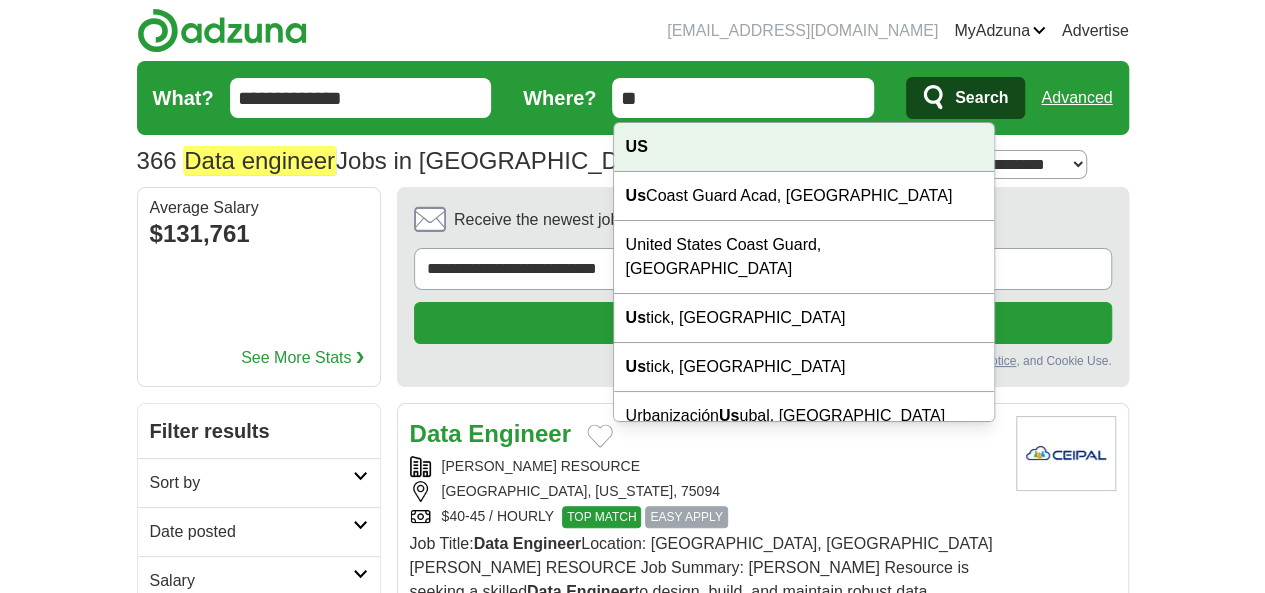 type on "**" 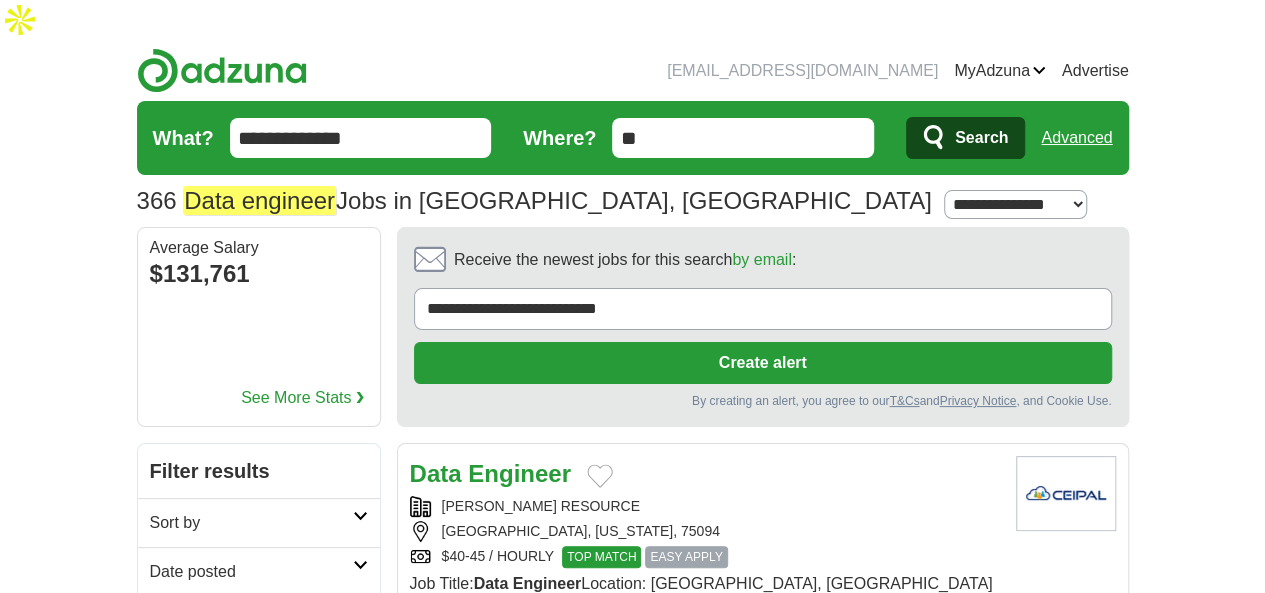 scroll, scrollTop: 0, scrollLeft: 0, axis: both 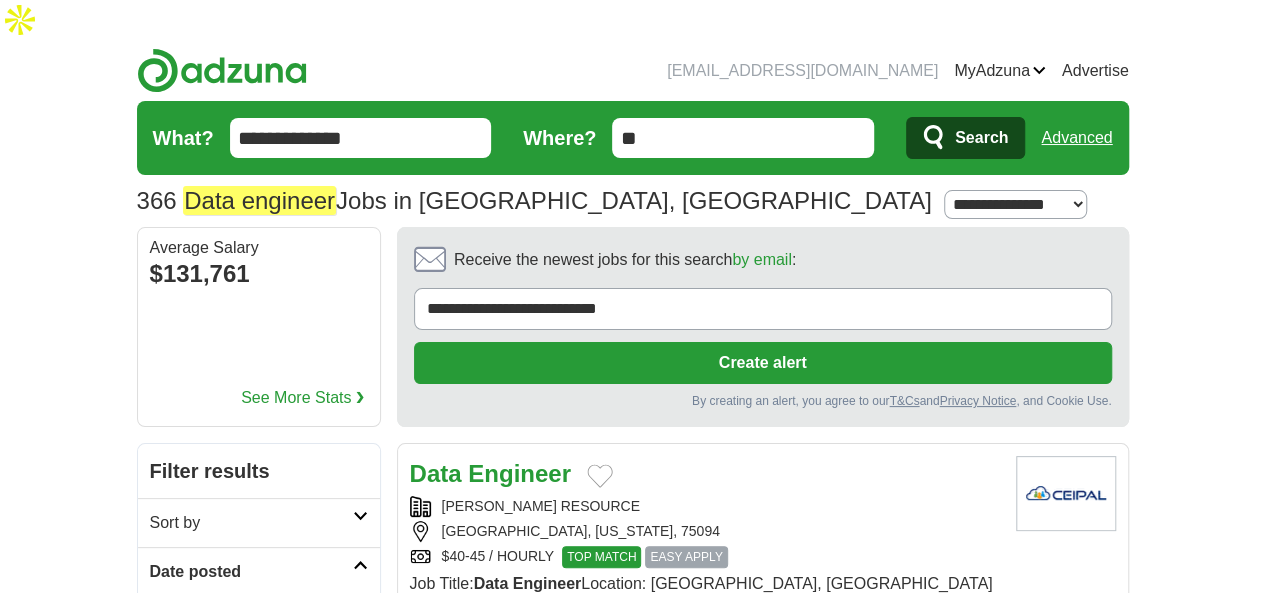 click on "Last 24 hours" at bounding box center (259, 620) 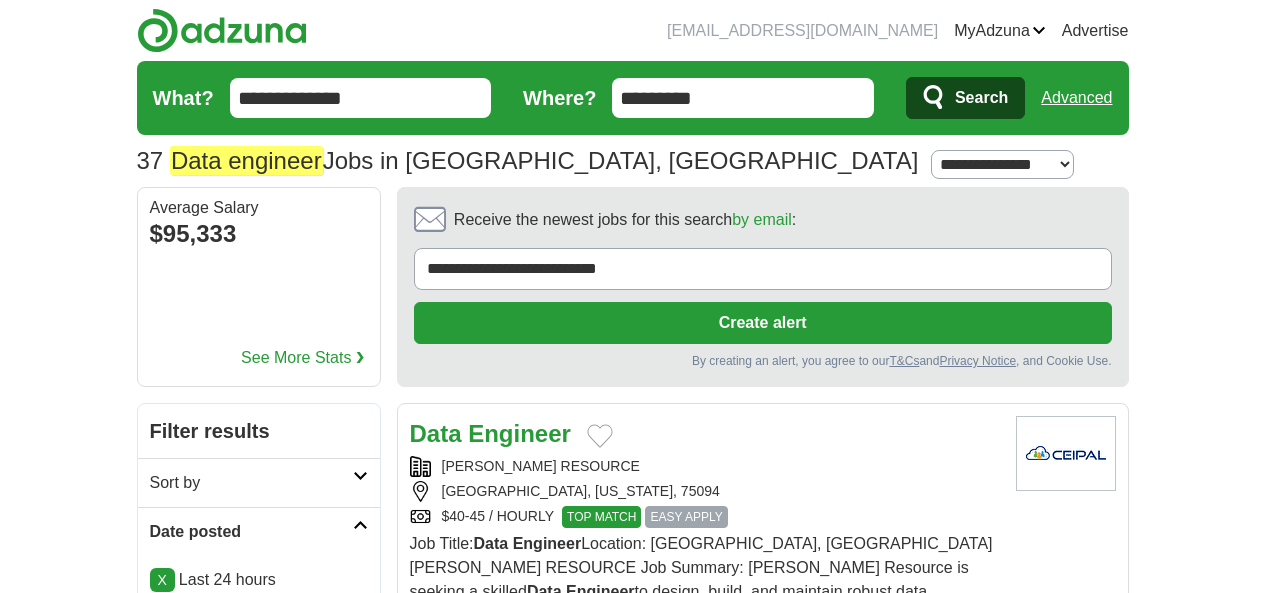 scroll, scrollTop: 174, scrollLeft: 0, axis: vertical 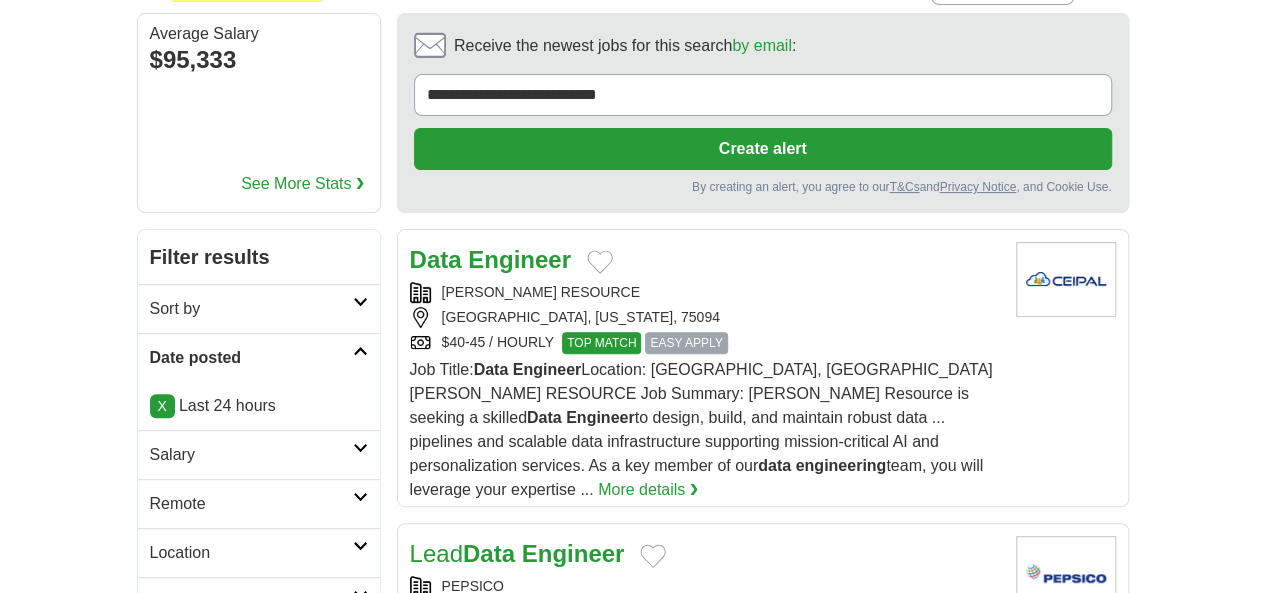 click on "Remote" at bounding box center [251, 504] 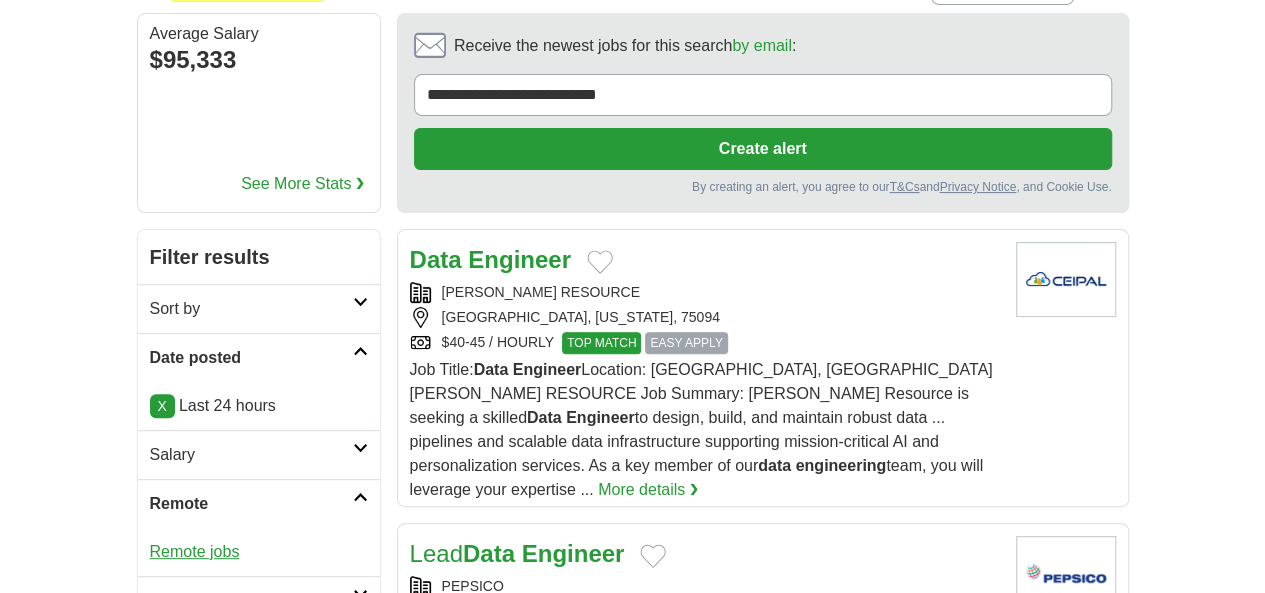 click on "Remote jobs" at bounding box center [195, 551] 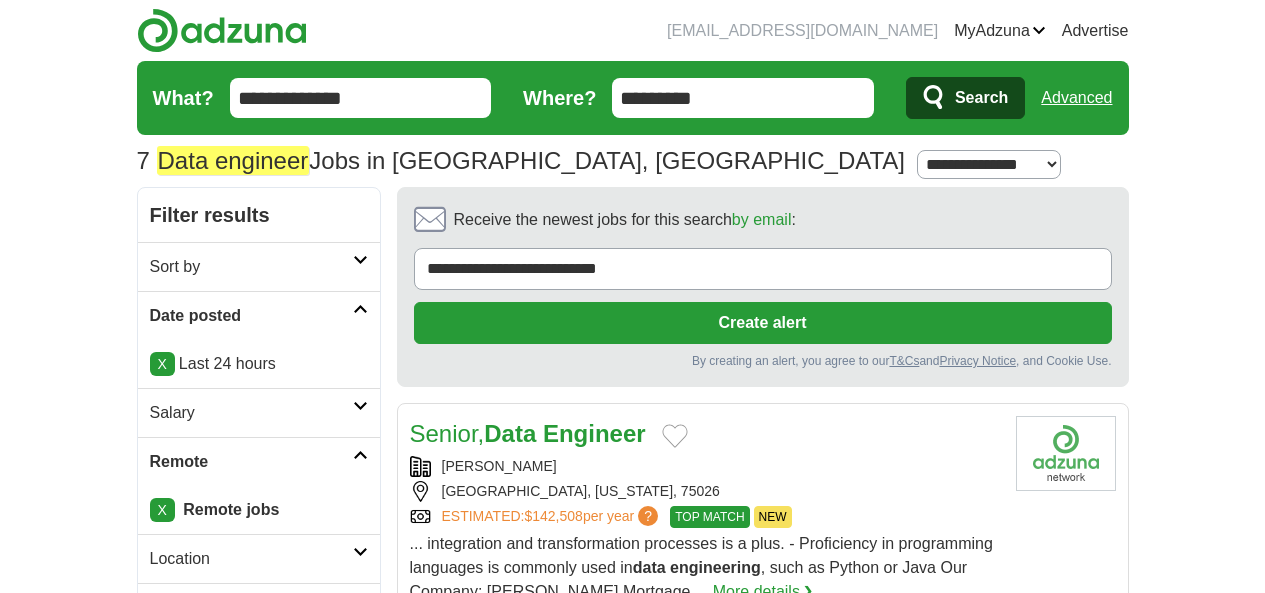 scroll, scrollTop: 0, scrollLeft: 0, axis: both 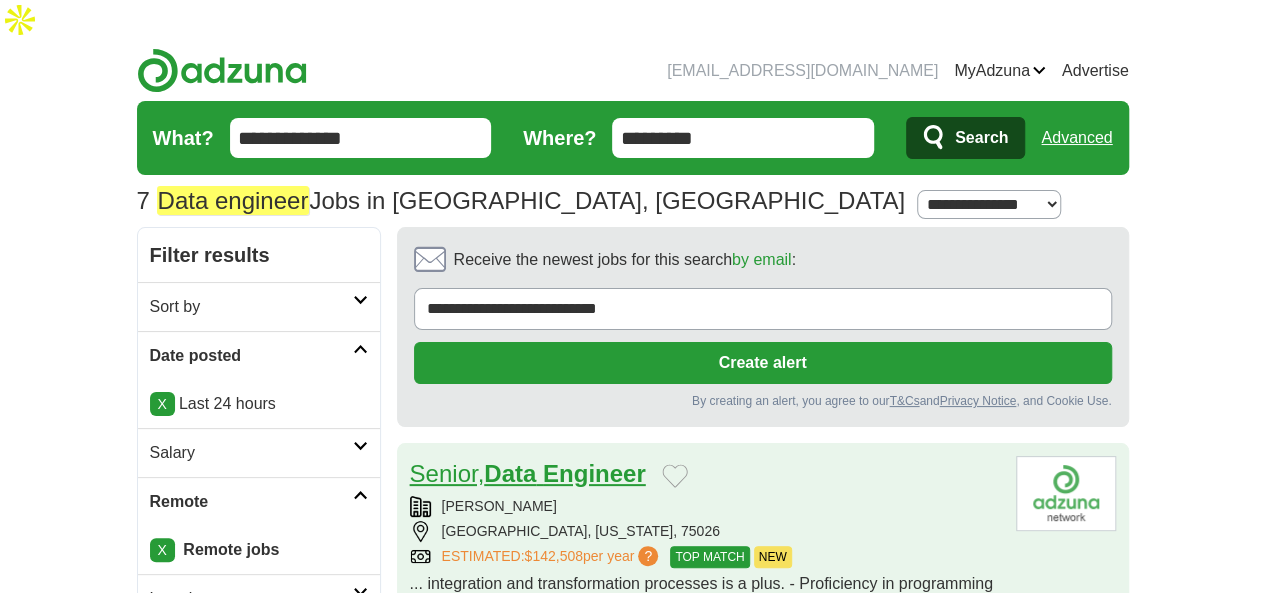 click on "Engineer" at bounding box center (594, 473) 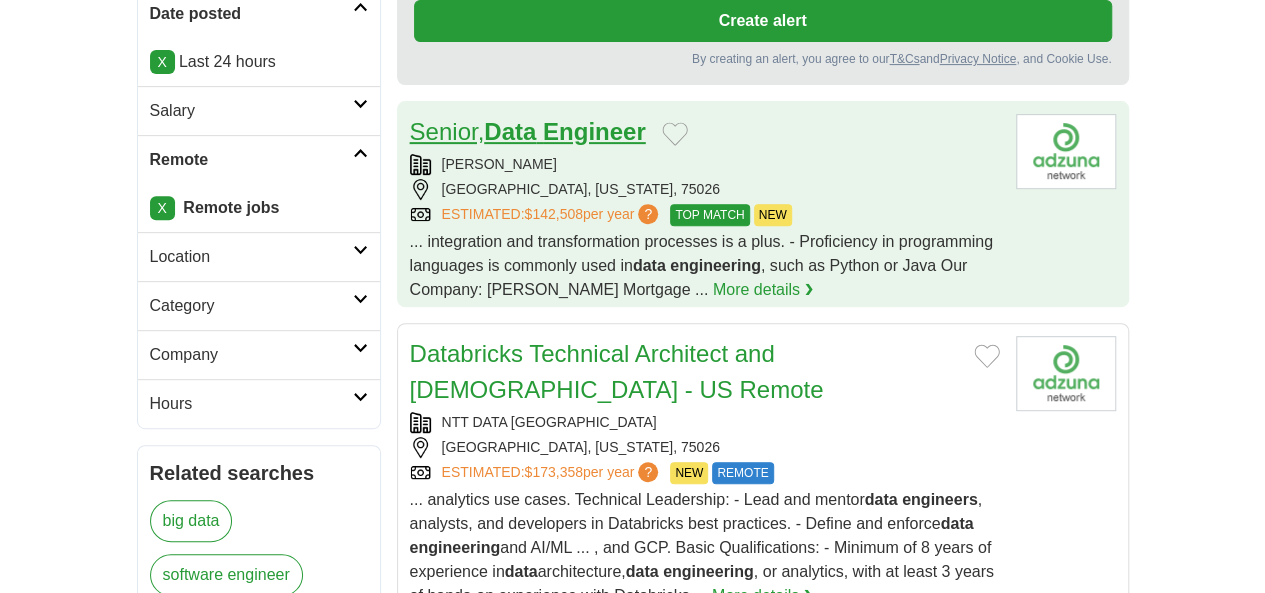 scroll, scrollTop: 343, scrollLeft: 0, axis: vertical 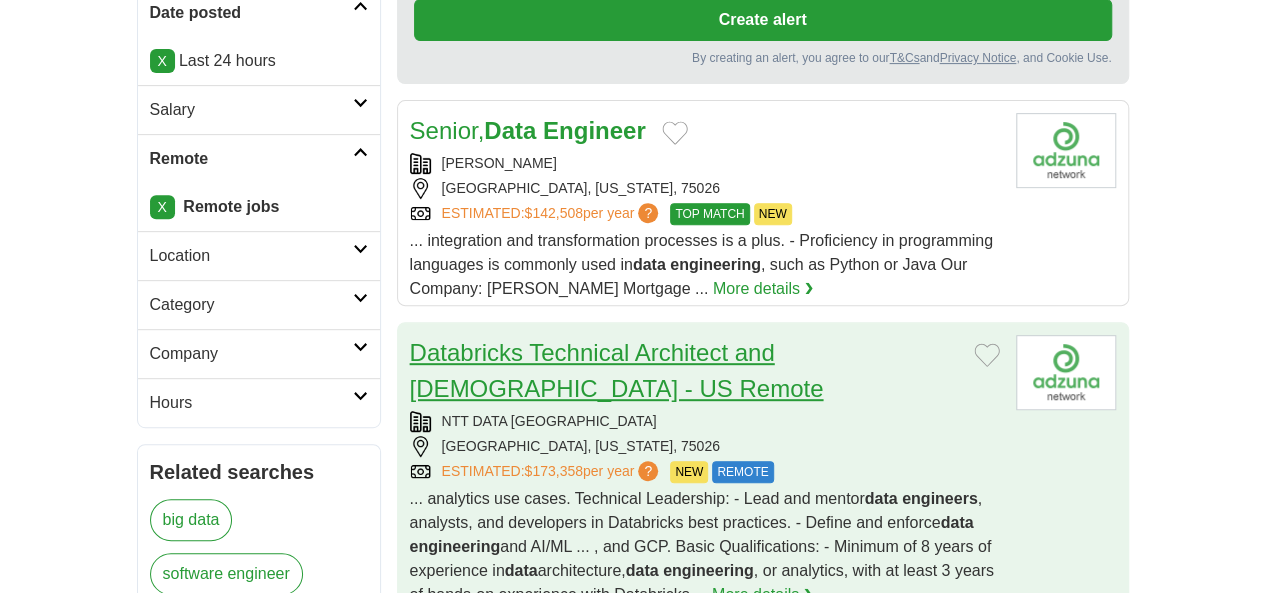 click on "Databricks Technical Architect and Evangelist - US Remote" at bounding box center (617, 370) 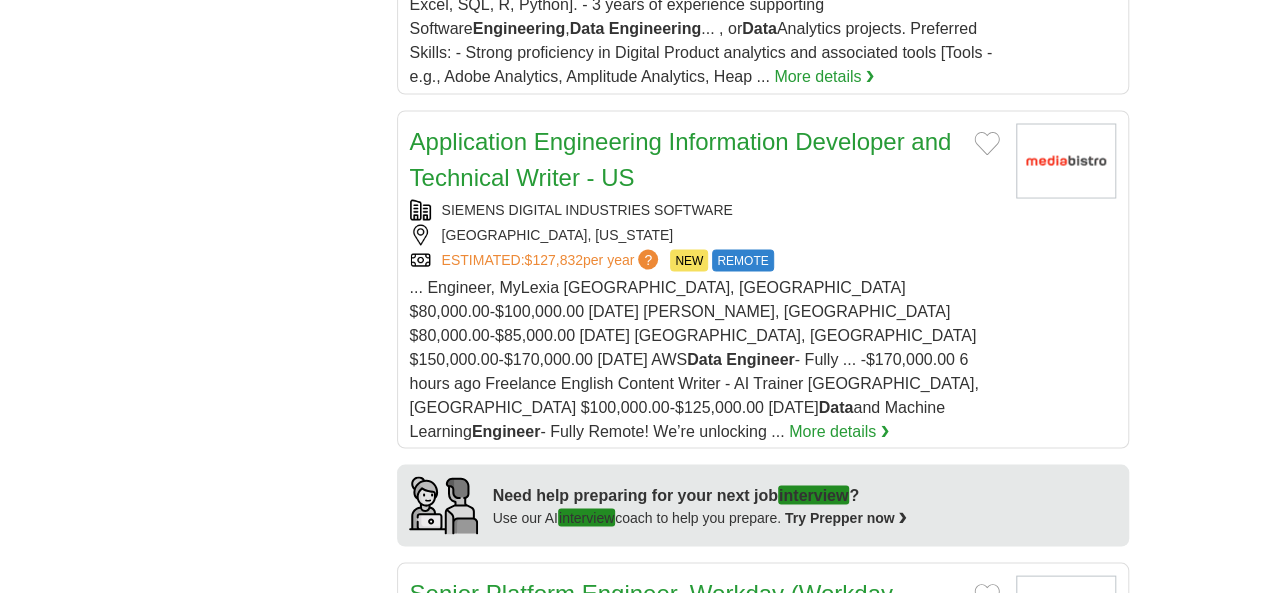scroll, scrollTop: 1769, scrollLeft: 0, axis: vertical 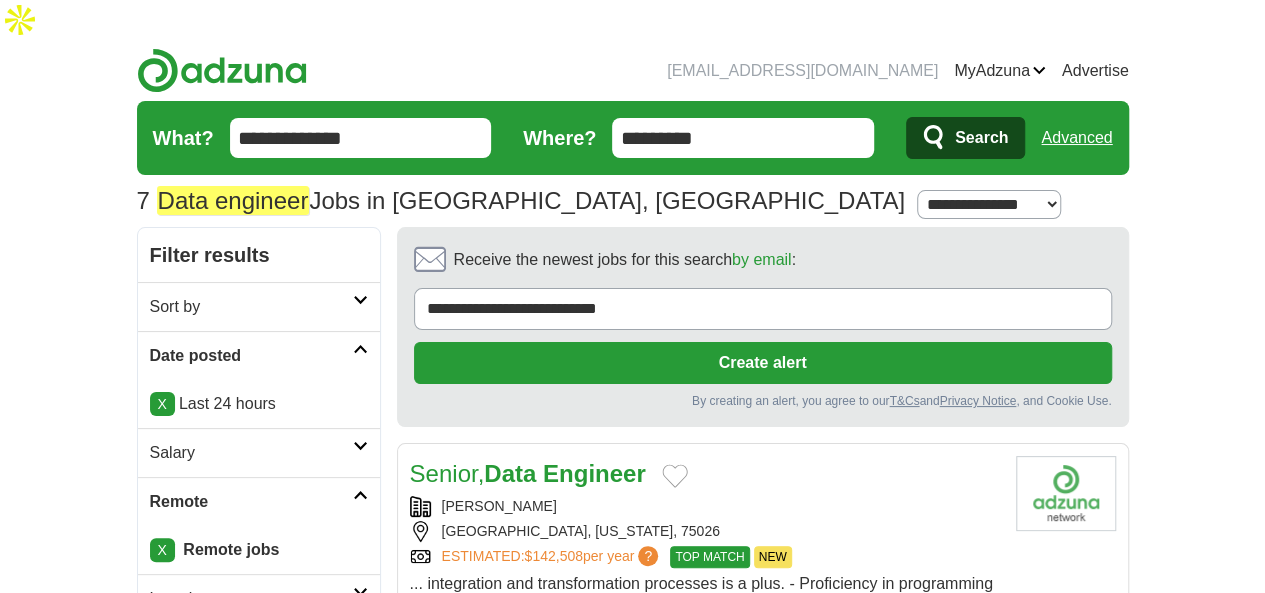 click on "*********" at bounding box center (743, 138) 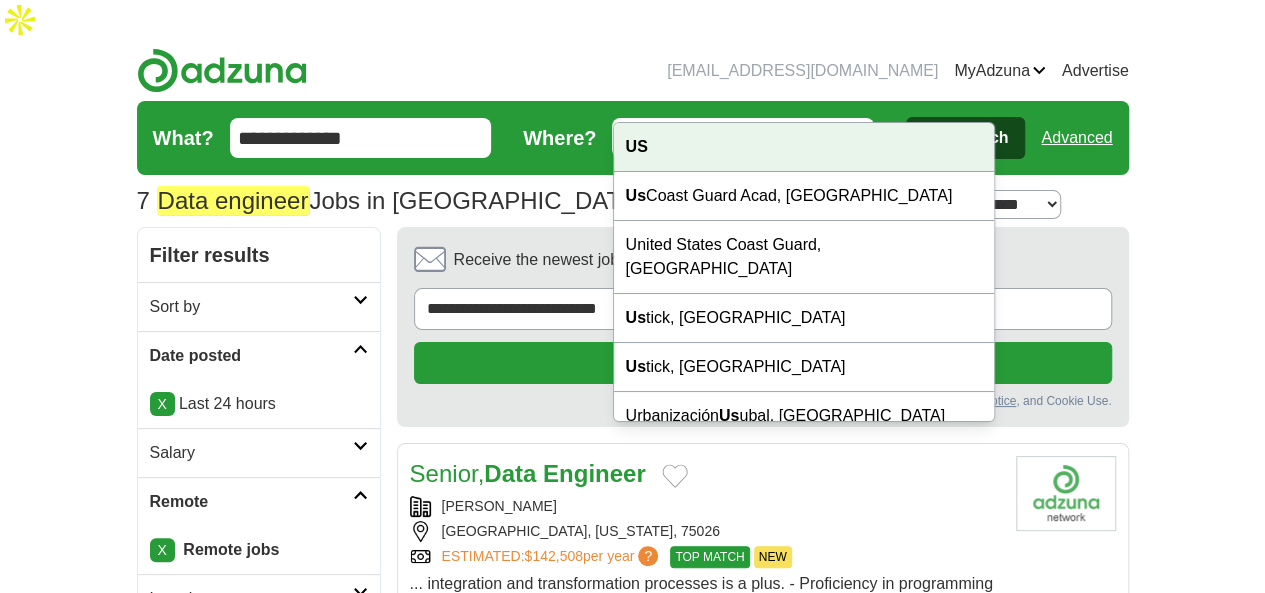 click on "US" at bounding box center (804, 147) 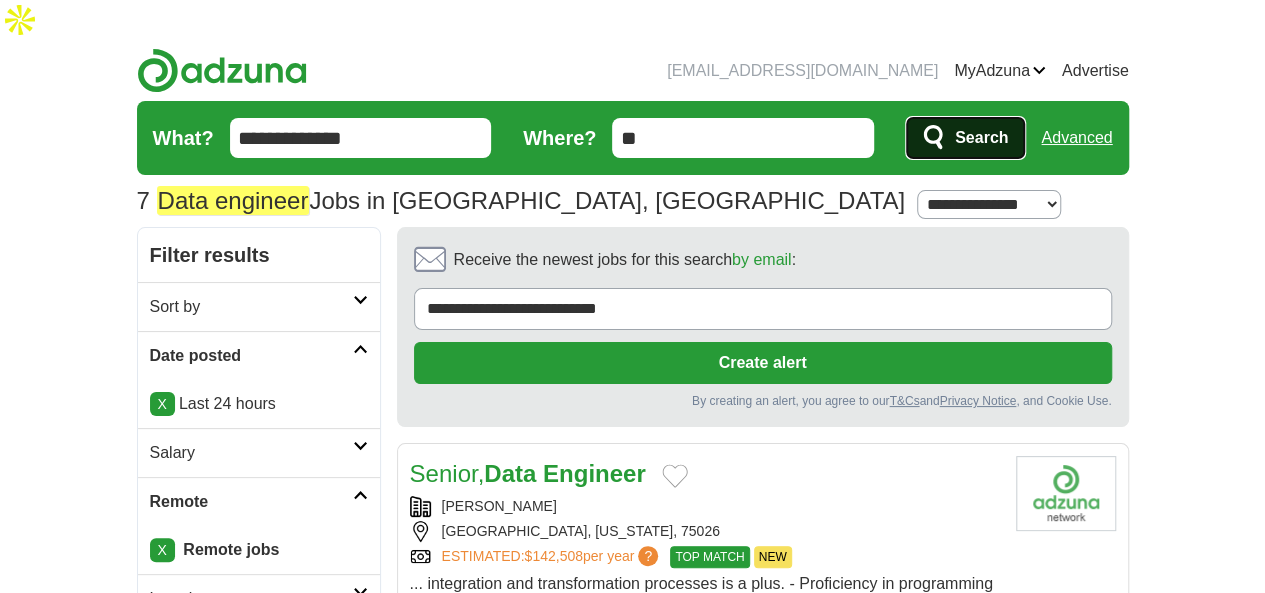 click on "Search" at bounding box center (981, 138) 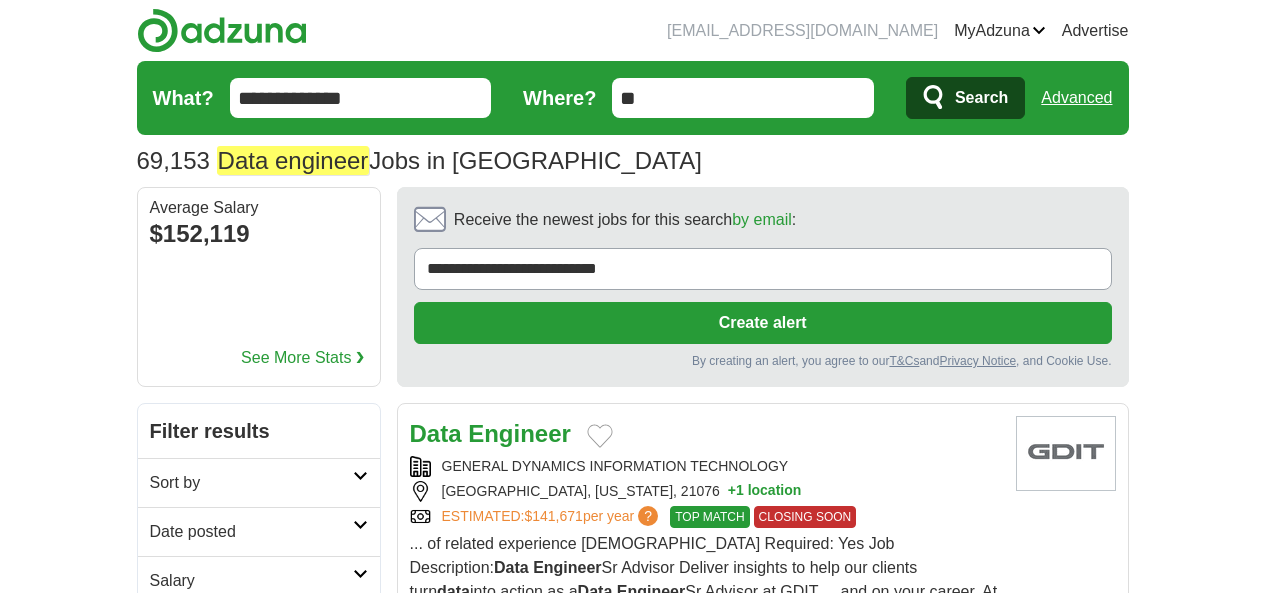 scroll, scrollTop: 0, scrollLeft: 0, axis: both 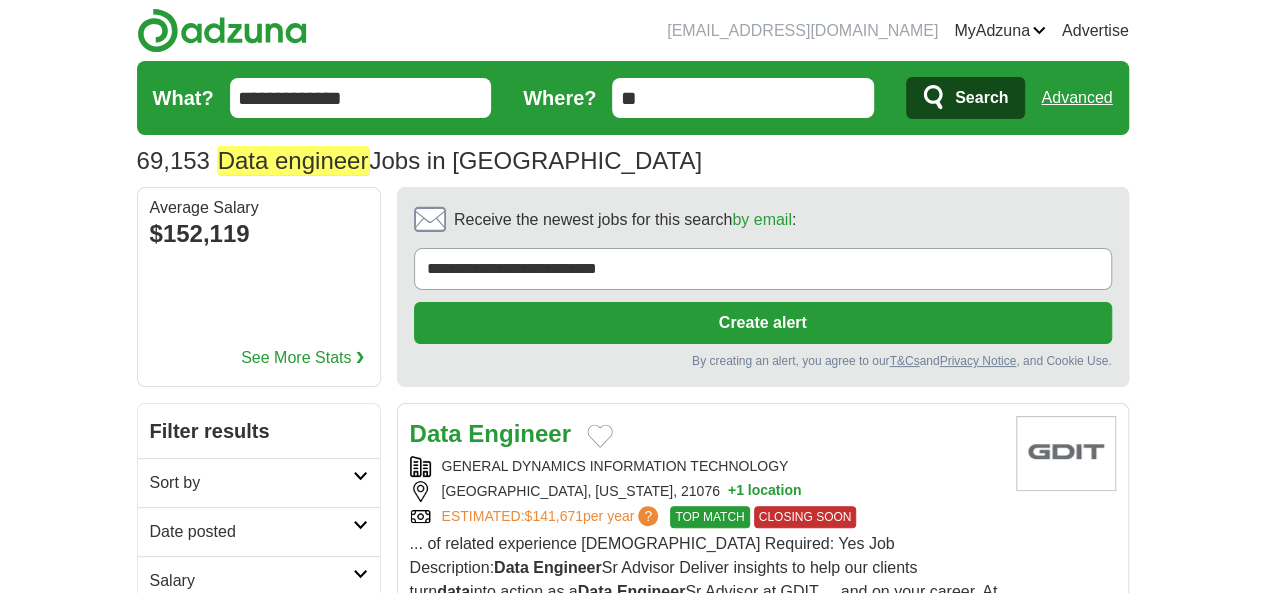 click on "Date posted" at bounding box center (251, 532) 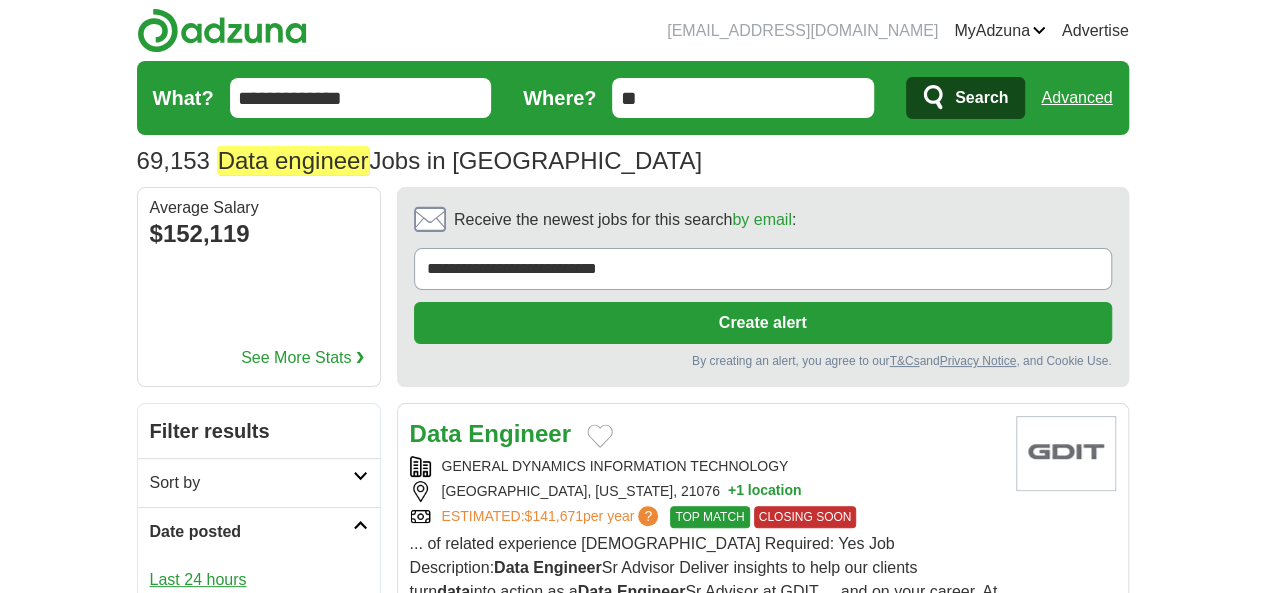 click on "Last 24 hours" at bounding box center [259, 580] 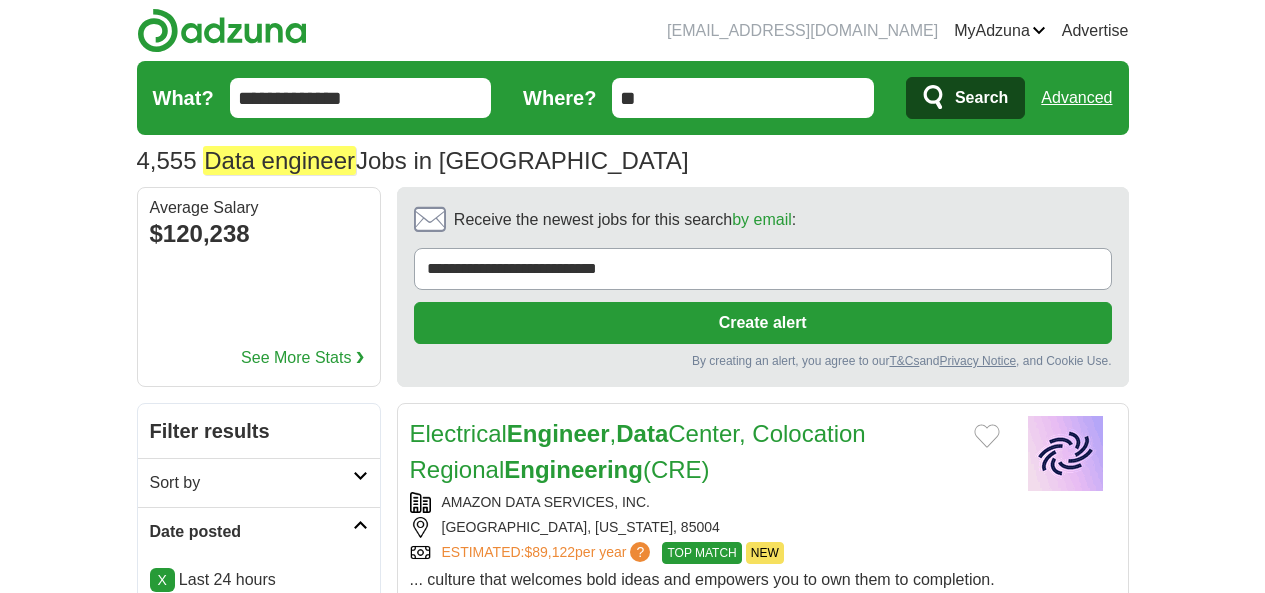 scroll, scrollTop: 186, scrollLeft: 0, axis: vertical 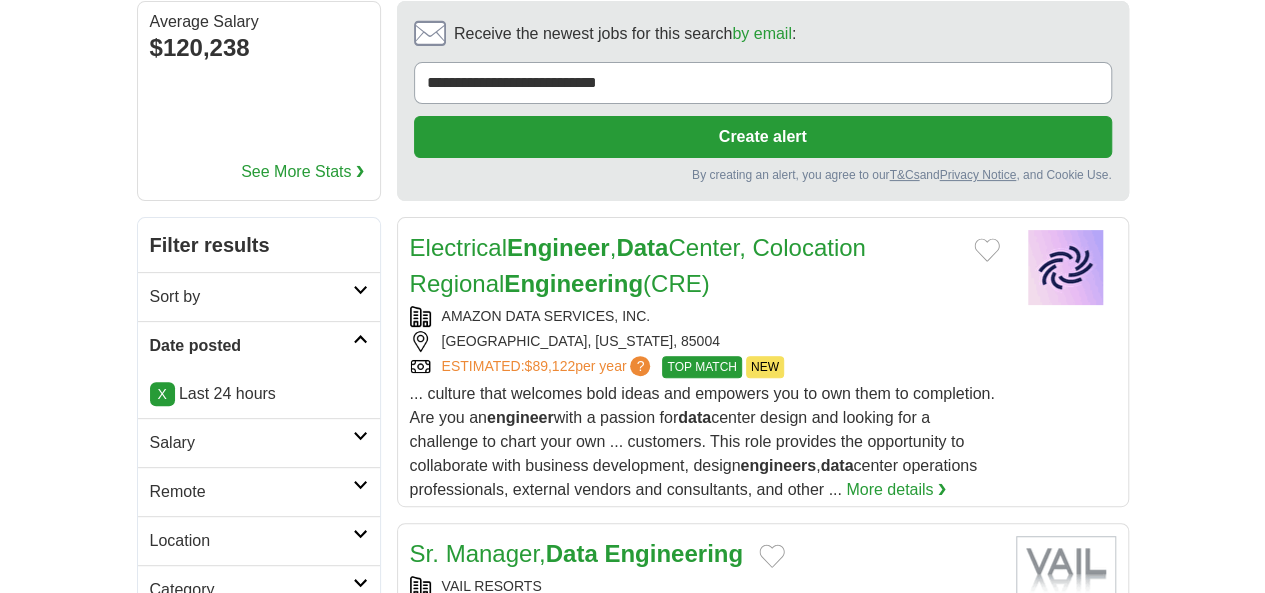 click on "Remote" at bounding box center [251, 492] 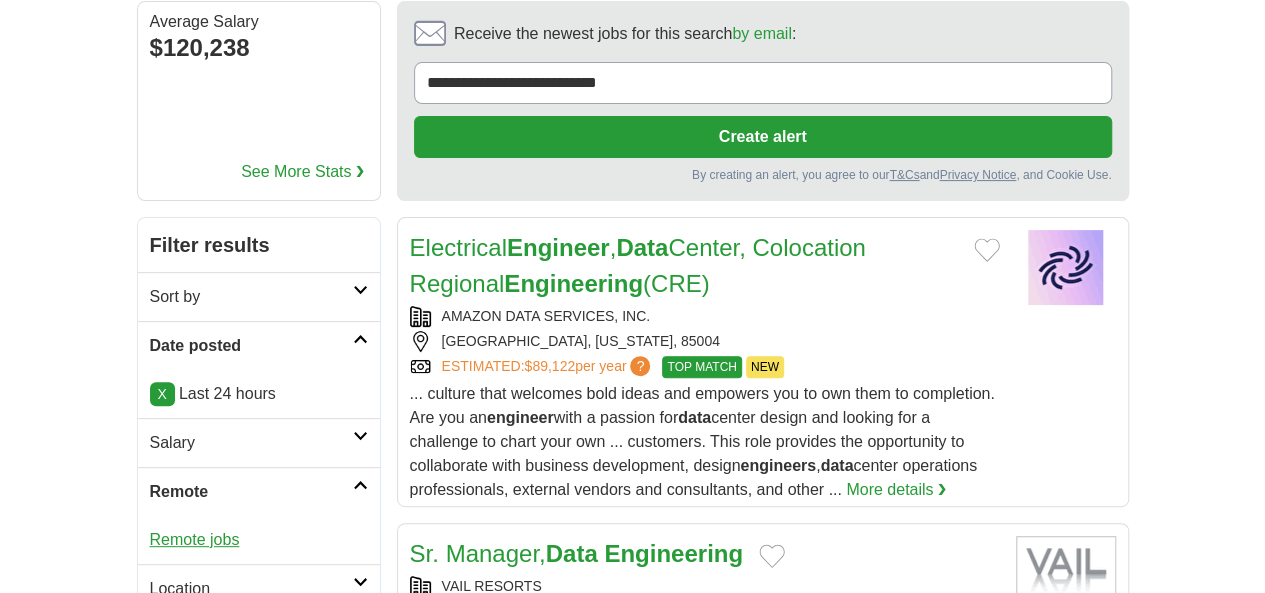 click on "Remote jobs" at bounding box center (195, 539) 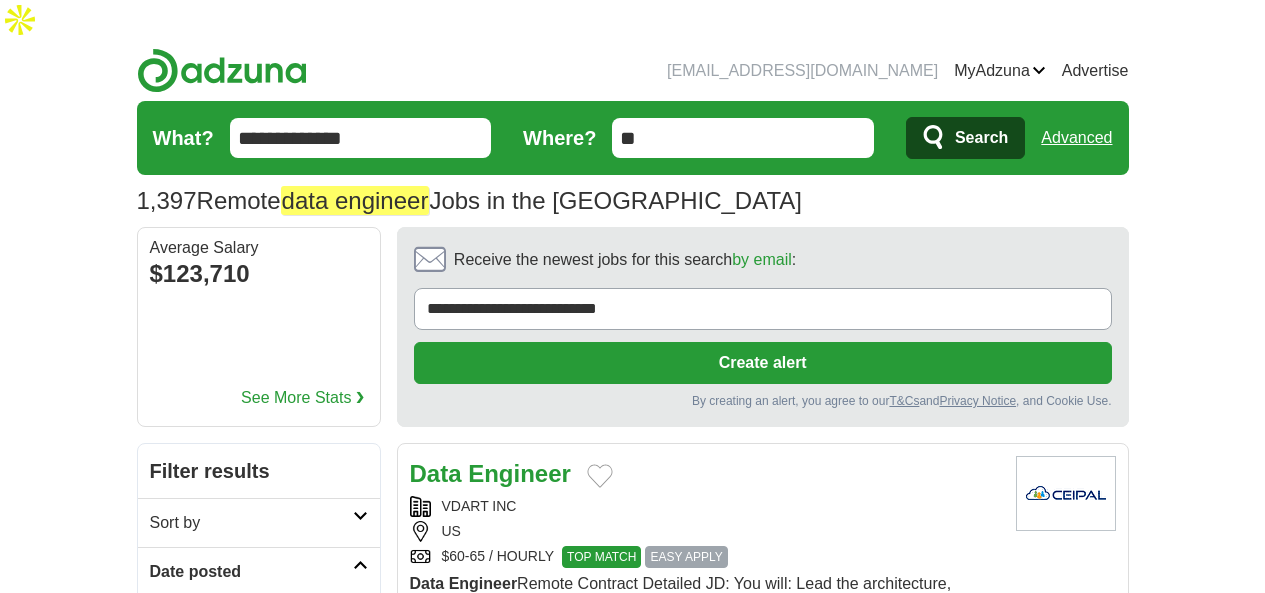 scroll, scrollTop: 0, scrollLeft: 0, axis: both 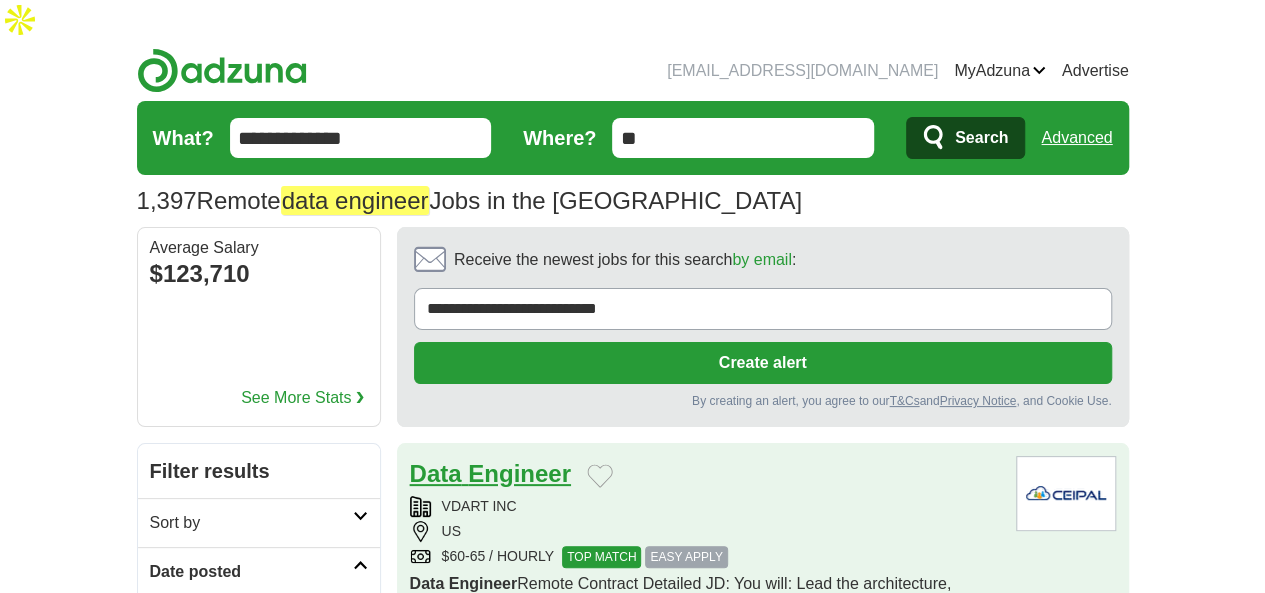 click on "Engineer" at bounding box center [519, 473] 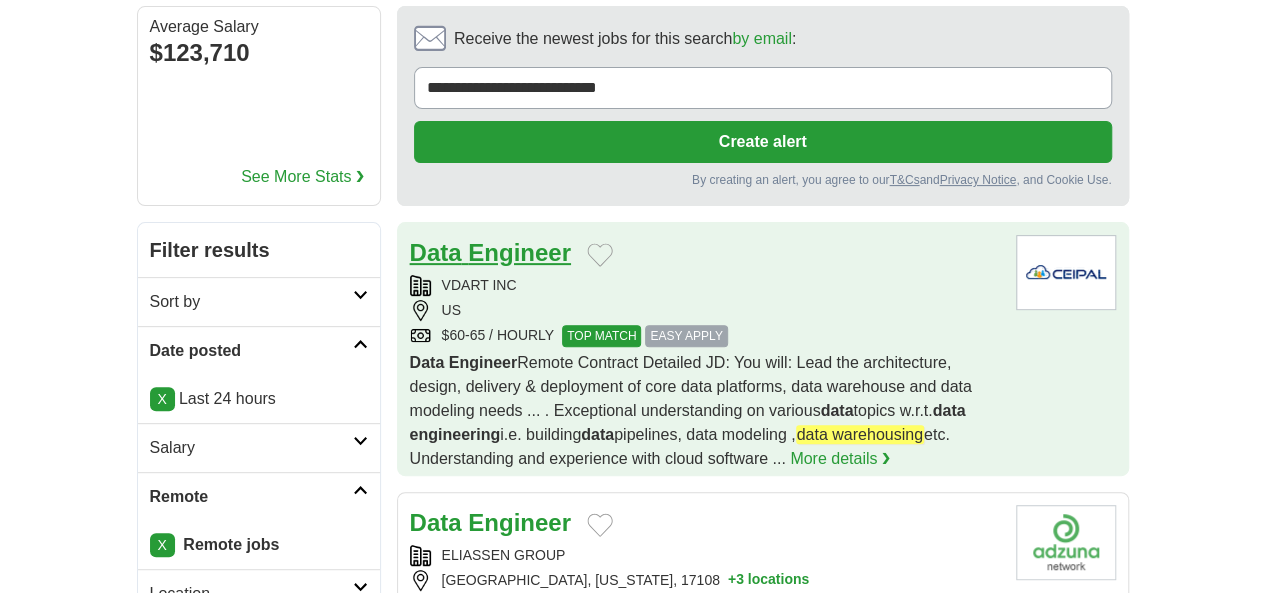 scroll, scrollTop: 222, scrollLeft: 0, axis: vertical 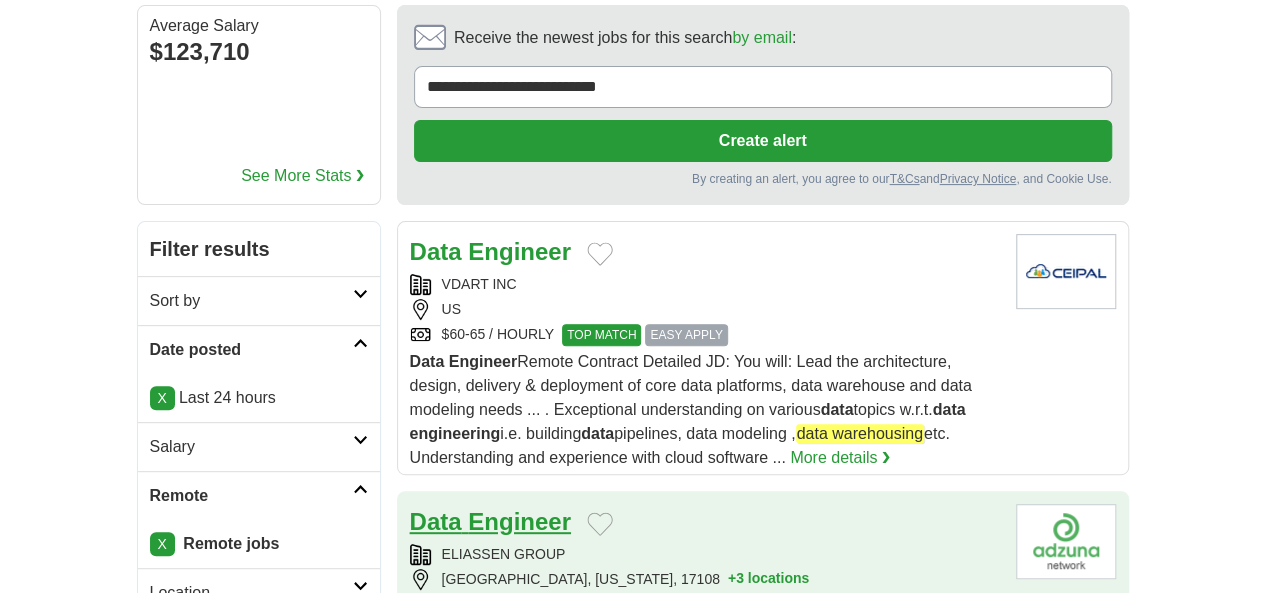 click on "Engineer" at bounding box center [519, 521] 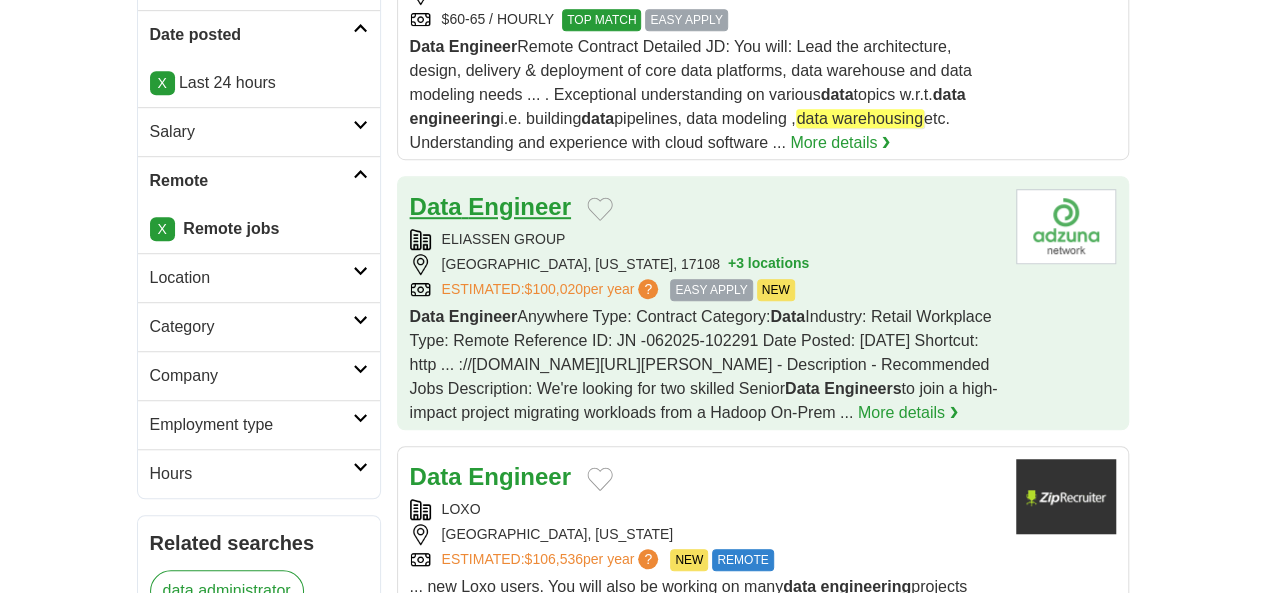 scroll, scrollTop: 538, scrollLeft: 0, axis: vertical 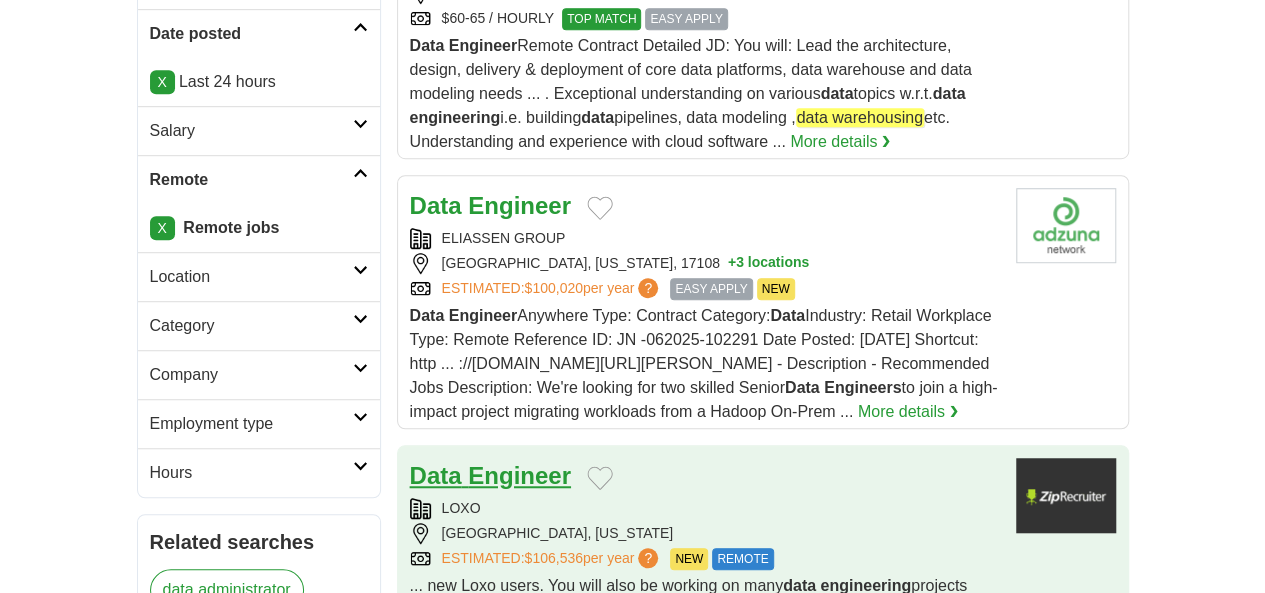 click on "Engineer" at bounding box center (519, 475) 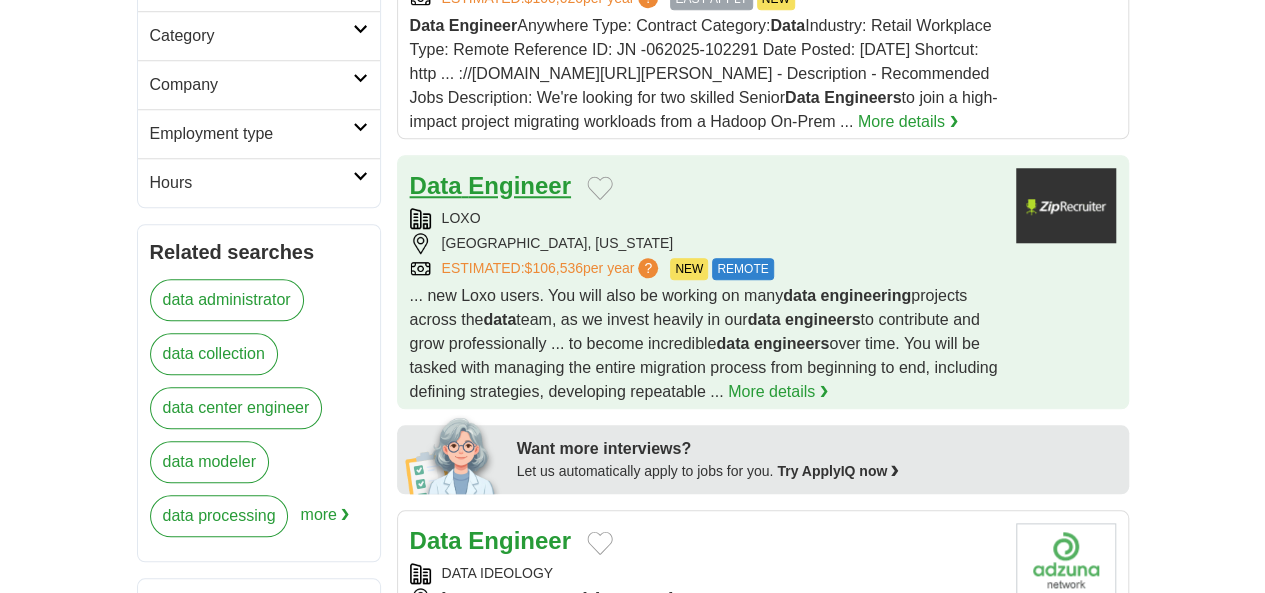 scroll, scrollTop: 890, scrollLeft: 0, axis: vertical 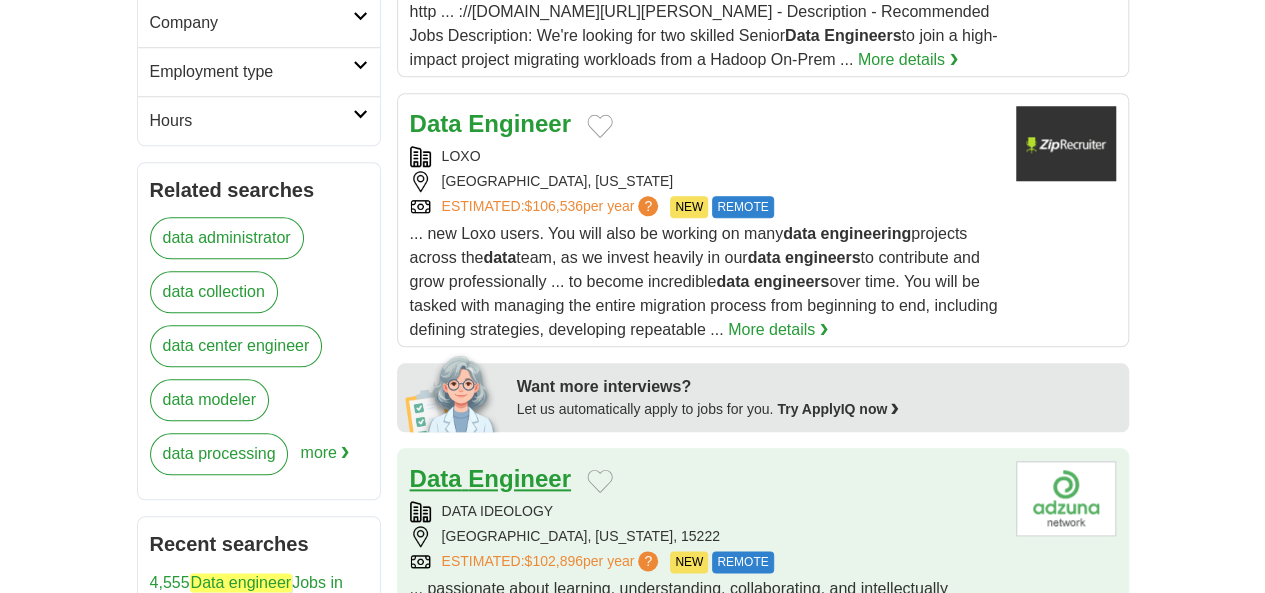 click on "Engineer" at bounding box center (519, 478) 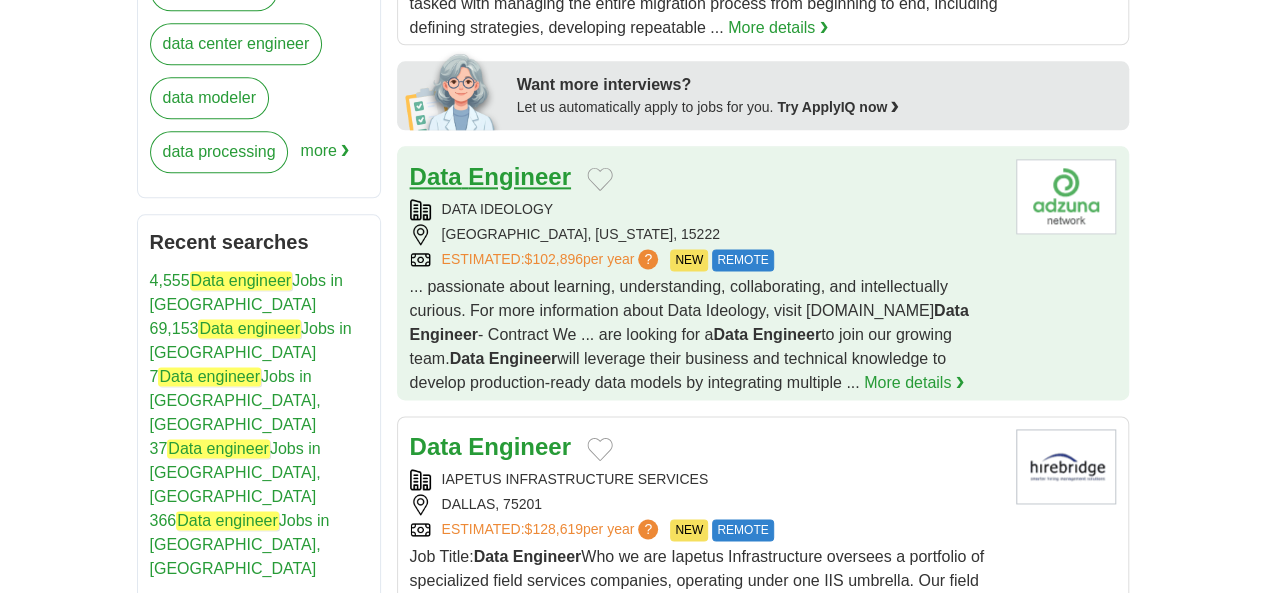 scroll, scrollTop: 1193, scrollLeft: 0, axis: vertical 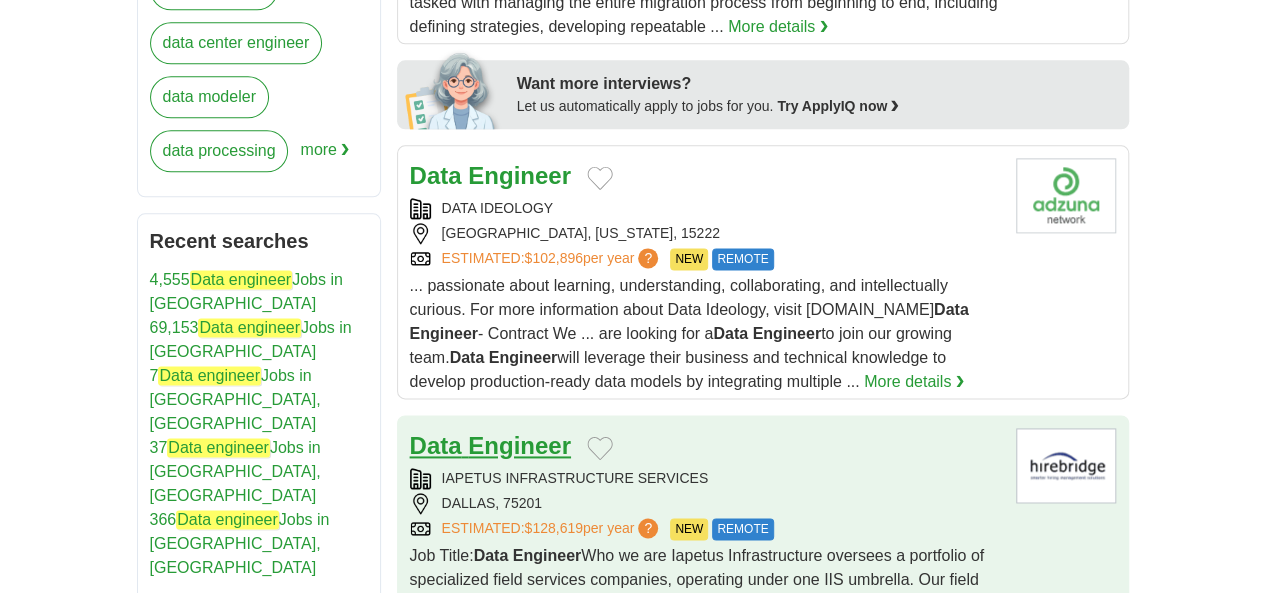 click on "Engineer" at bounding box center [519, 445] 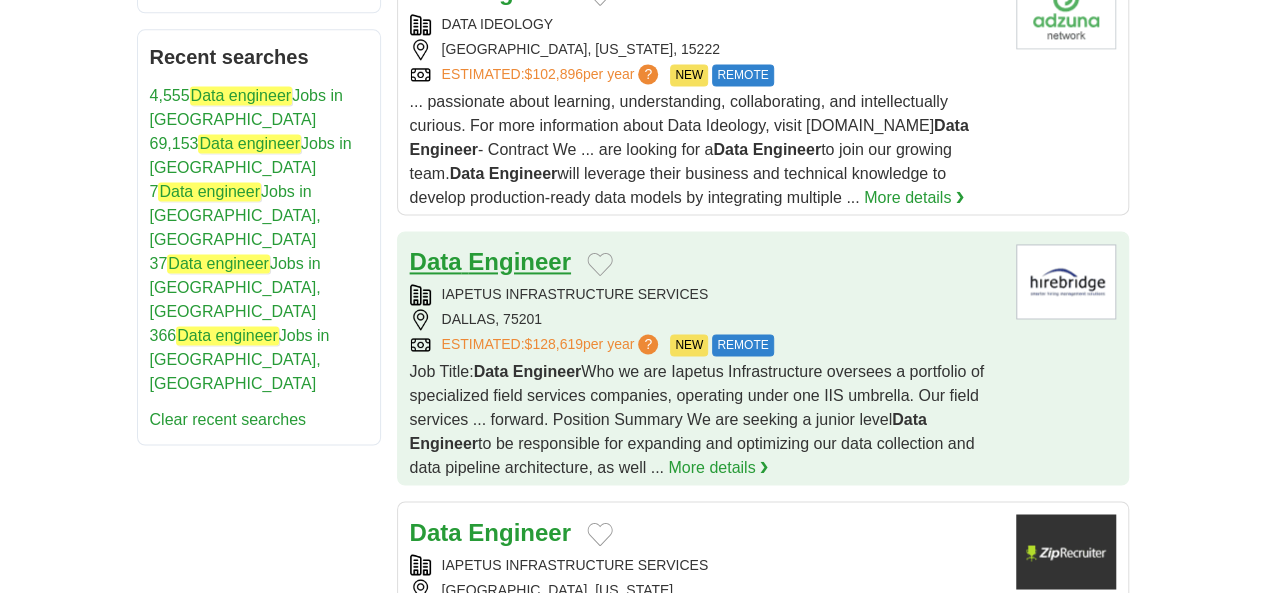 scroll, scrollTop: 1399, scrollLeft: 0, axis: vertical 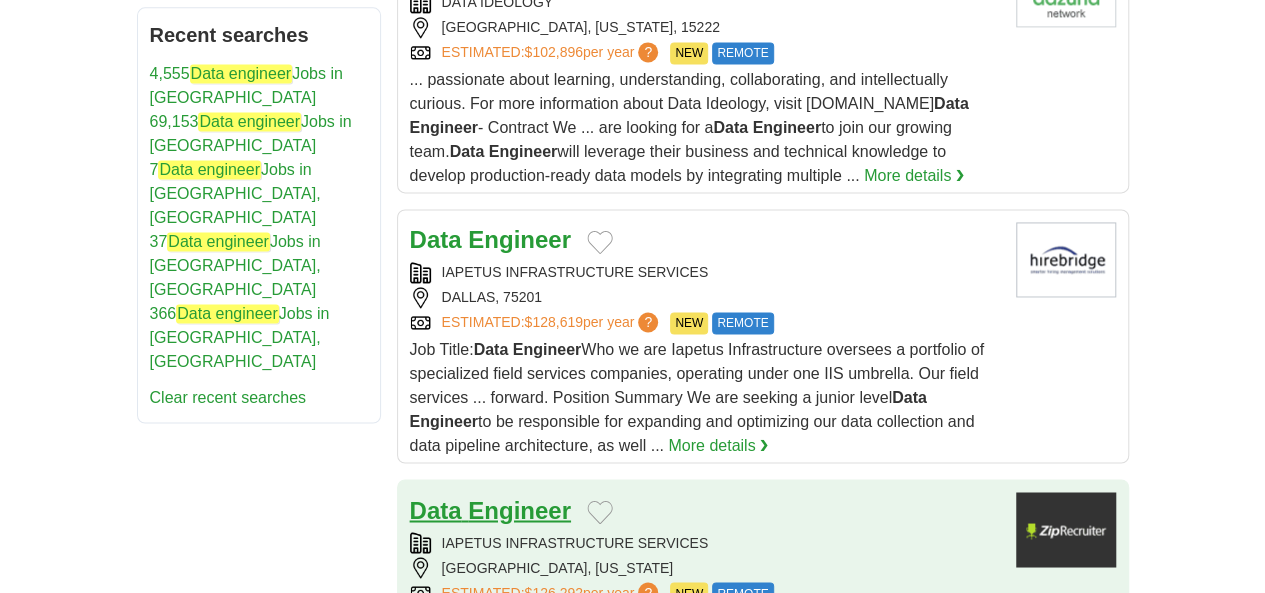 click on "Engineer" at bounding box center [519, 509] 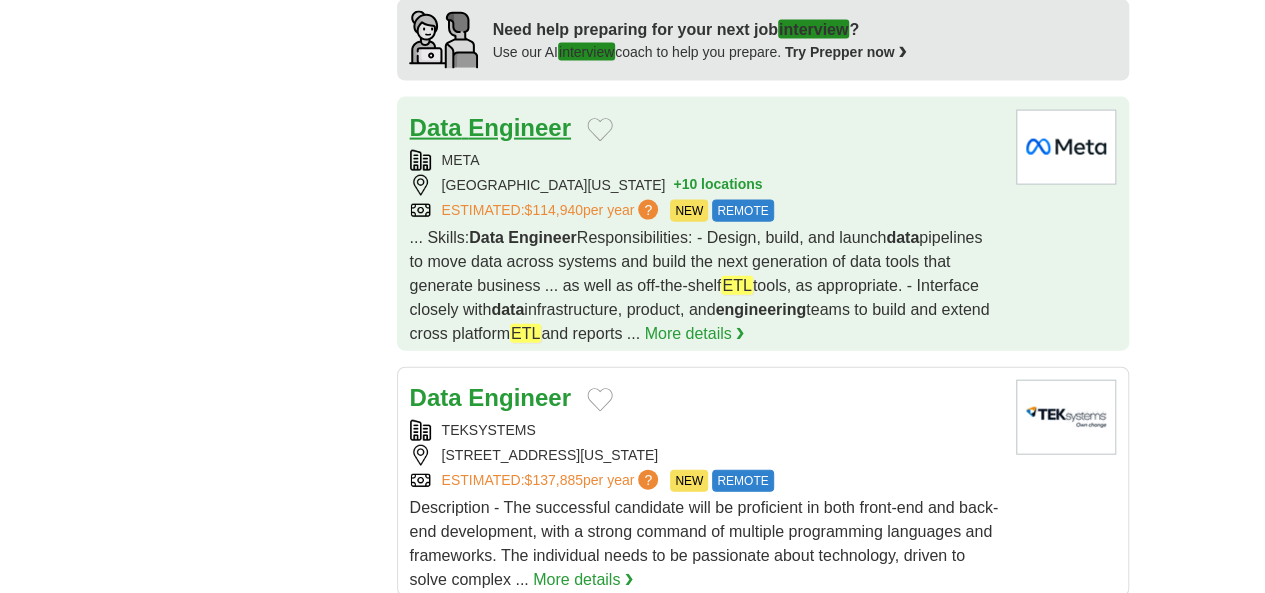 scroll, scrollTop: 2150, scrollLeft: 0, axis: vertical 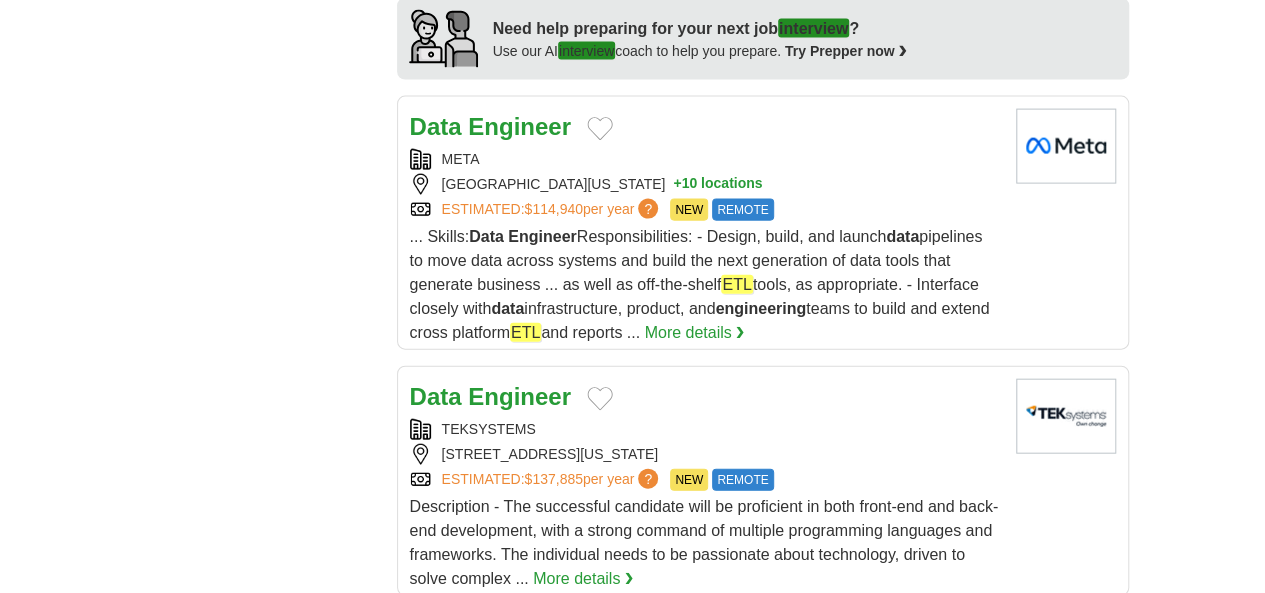 click on "Engineer" at bounding box center (571, 642) 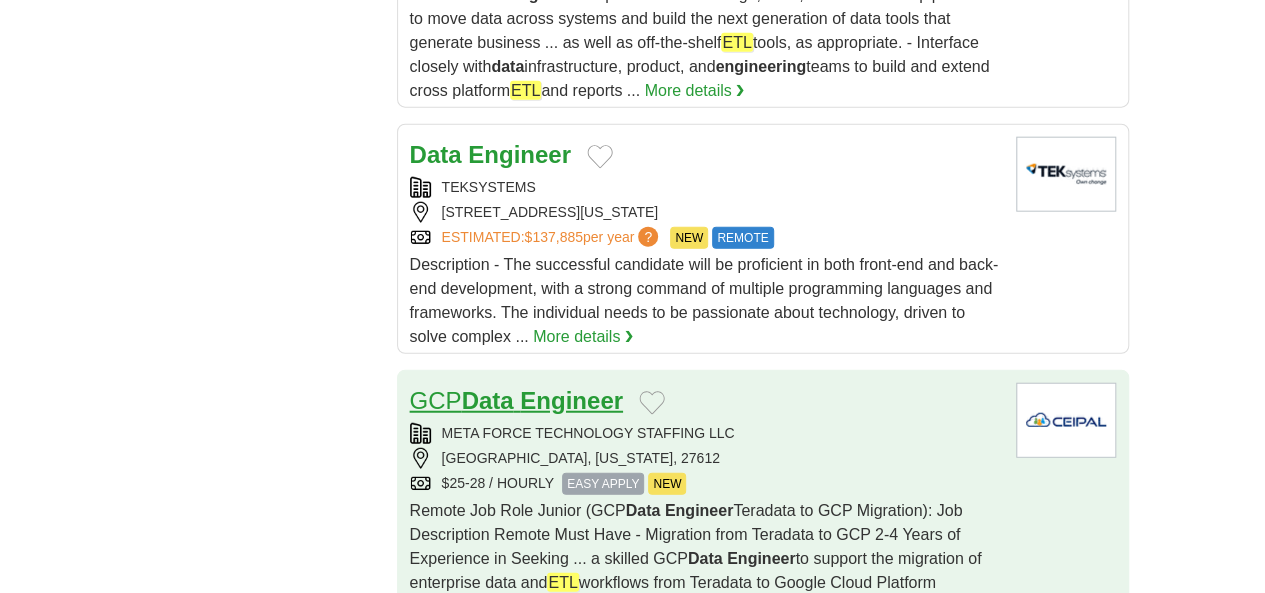 scroll, scrollTop: 2391, scrollLeft: 0, axis: vertical 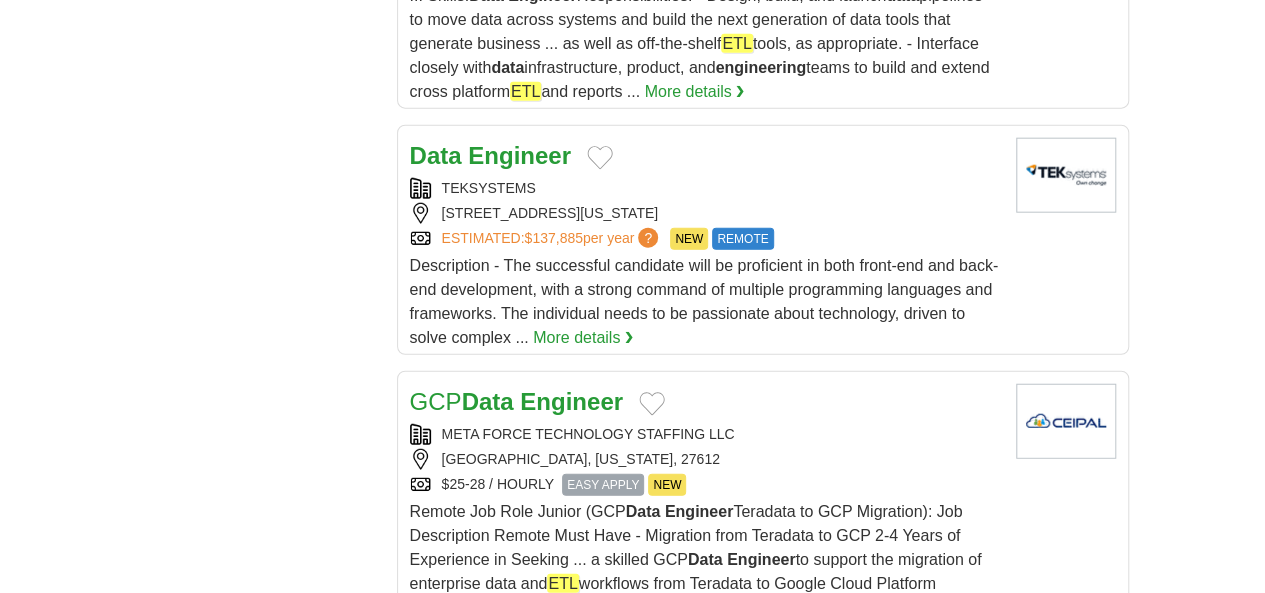click on "Engineer" at bounding box center [568, 671] 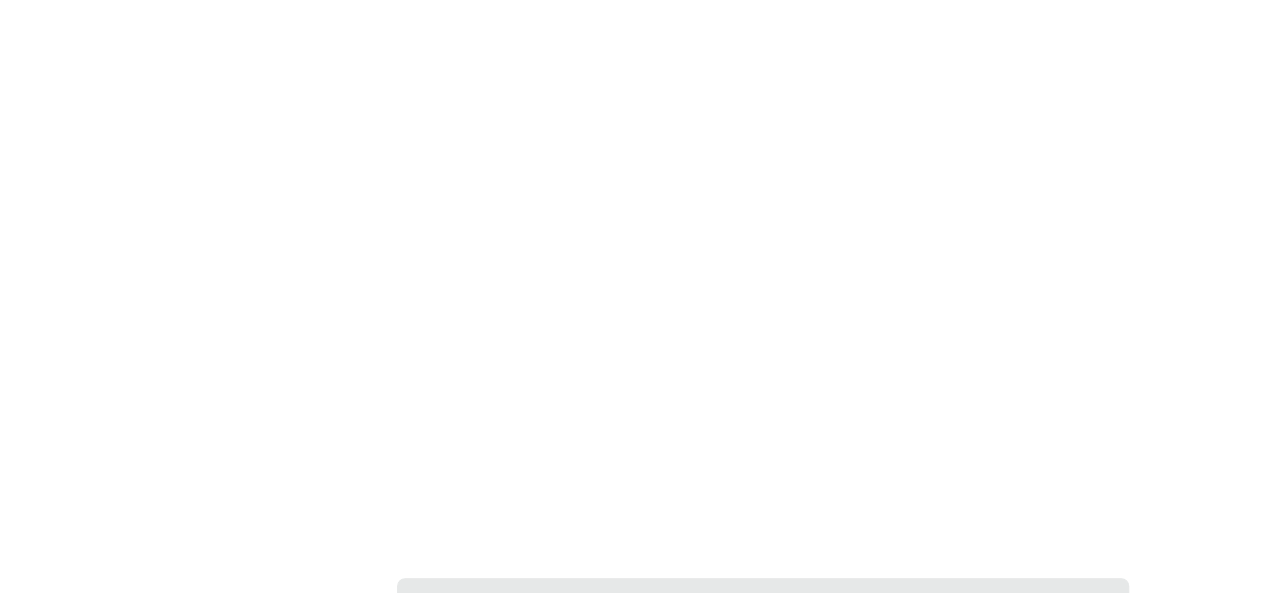 scroll, scrollTop: 3953, scrollLeft: 0, axis: vertical 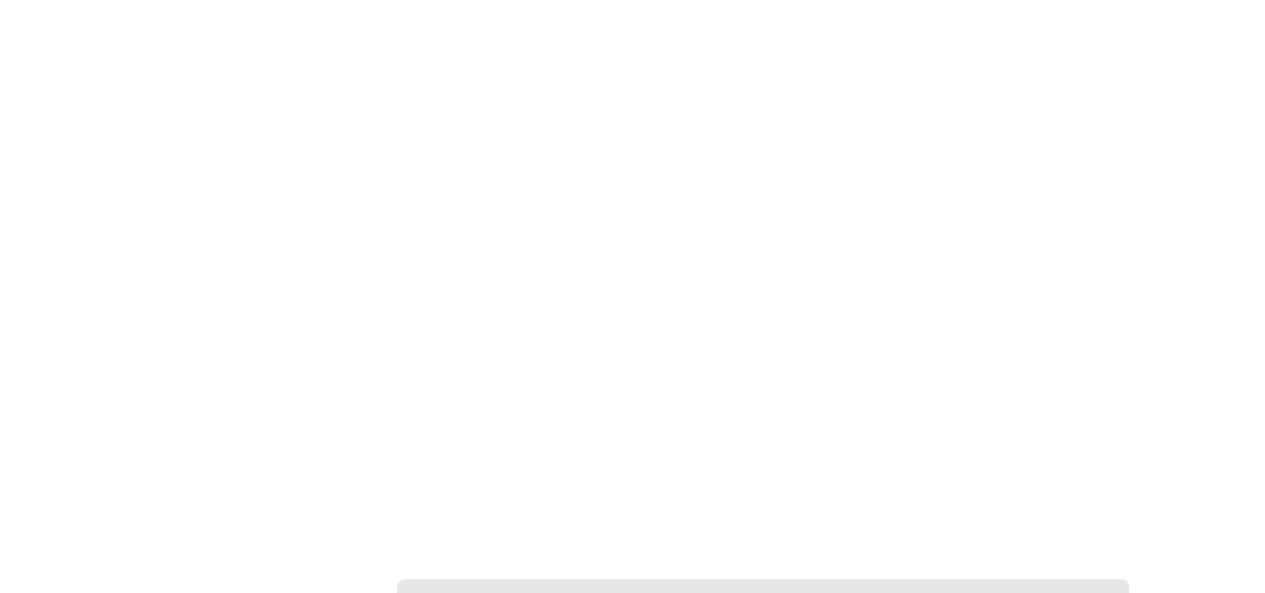 click on "2" at bounding box center [607, 845] 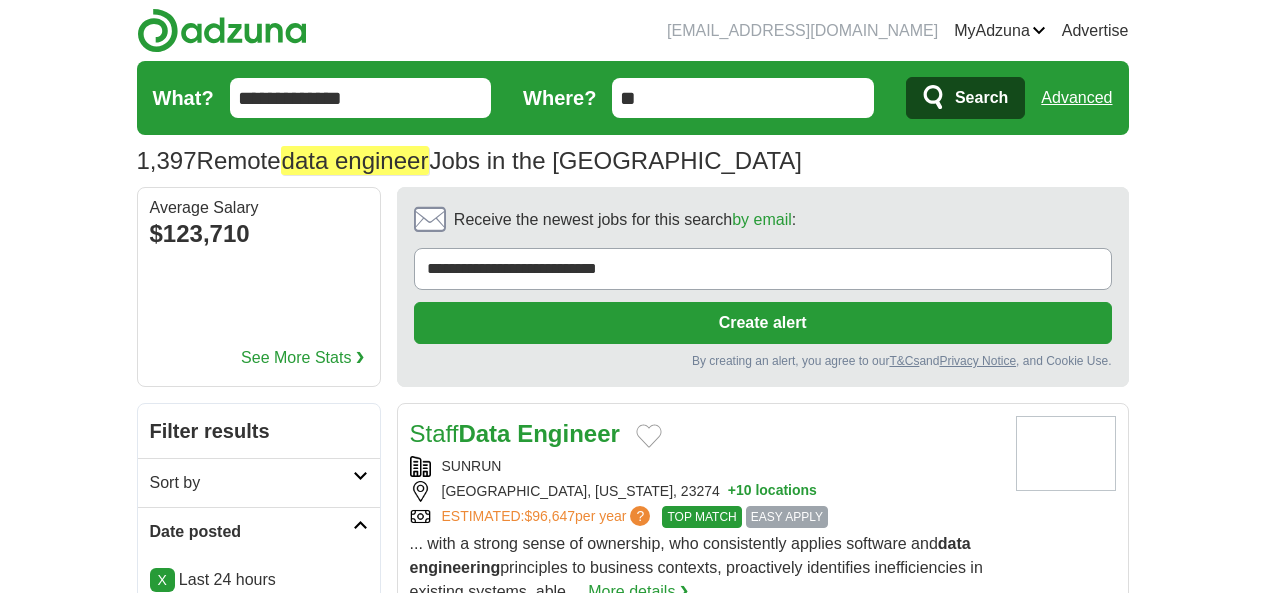 scroll, scrollTop: 0, scrollLeft: 0, axis: both 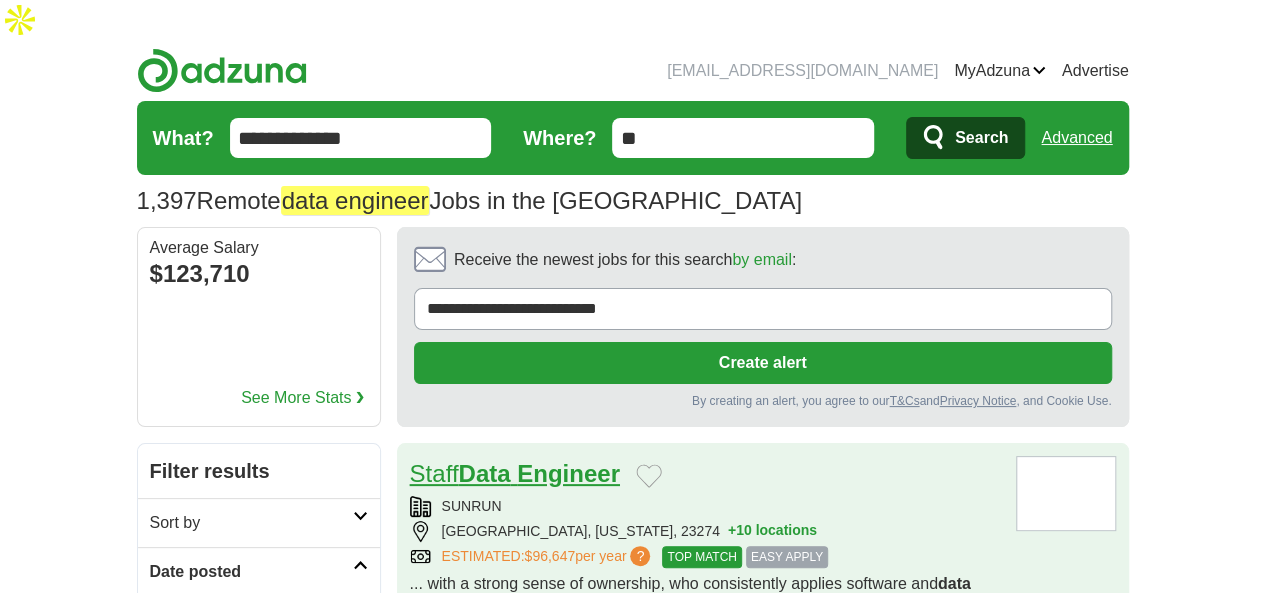 click on "Data" at bounding box center (484, 473) 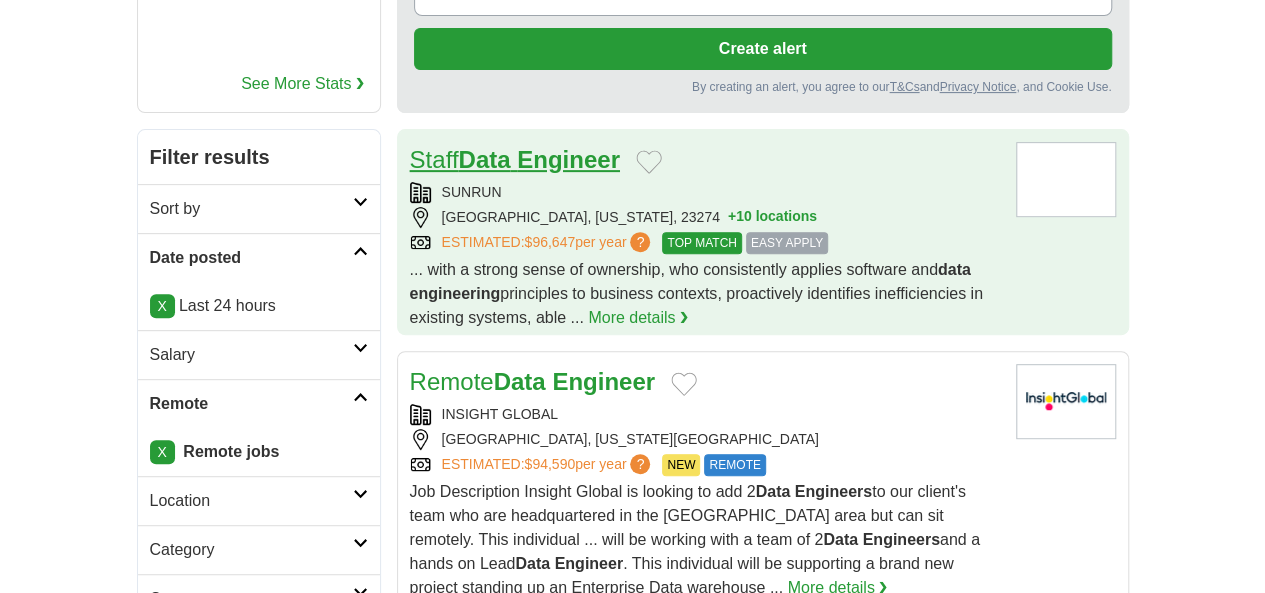 scroll, scrollTop: 446, scrollLeft: 0, axis: vertical 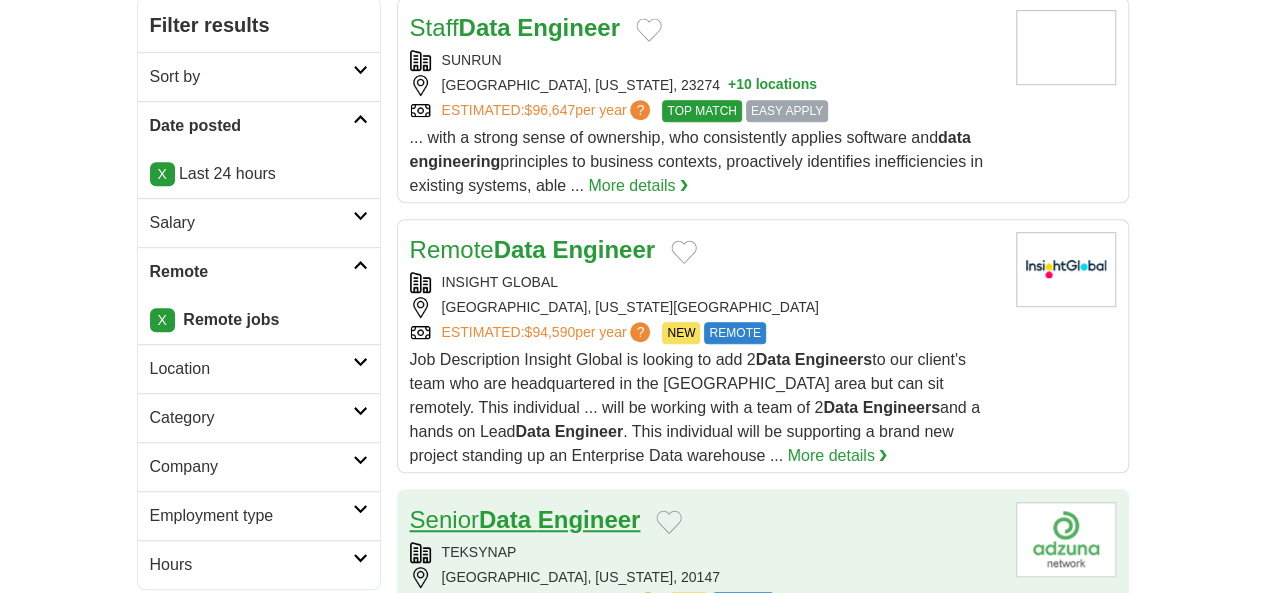 click on "Data" at bounding box center (505, 519) 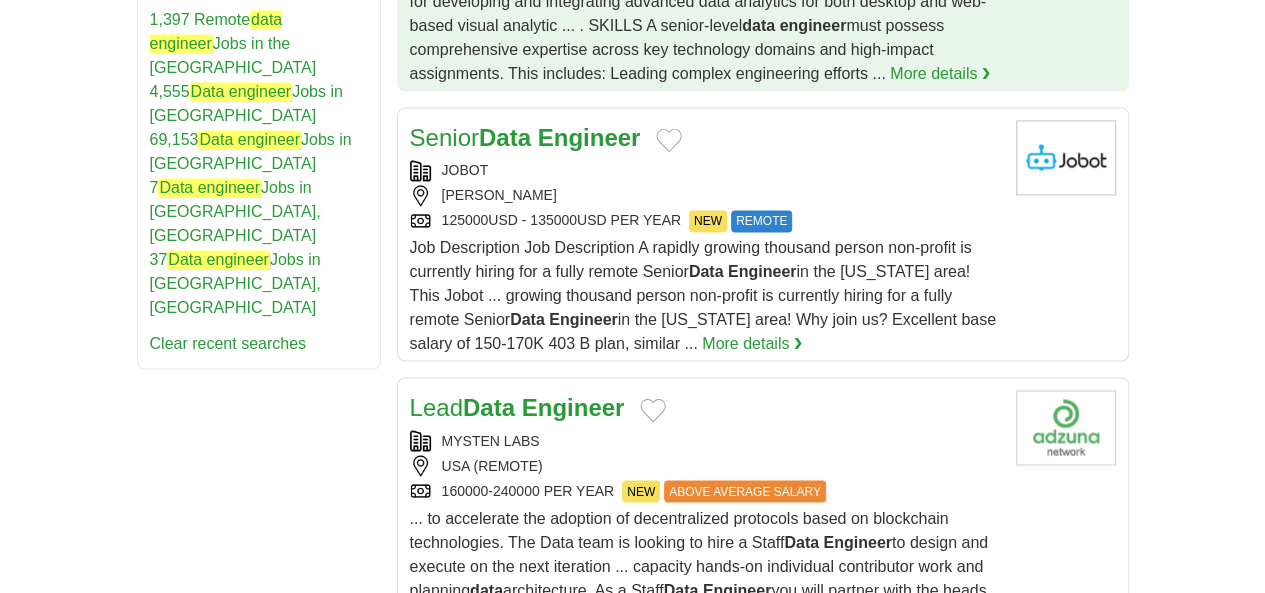 scroll, scrollTop: 1454, scrollLeft: 0, axis: vertical 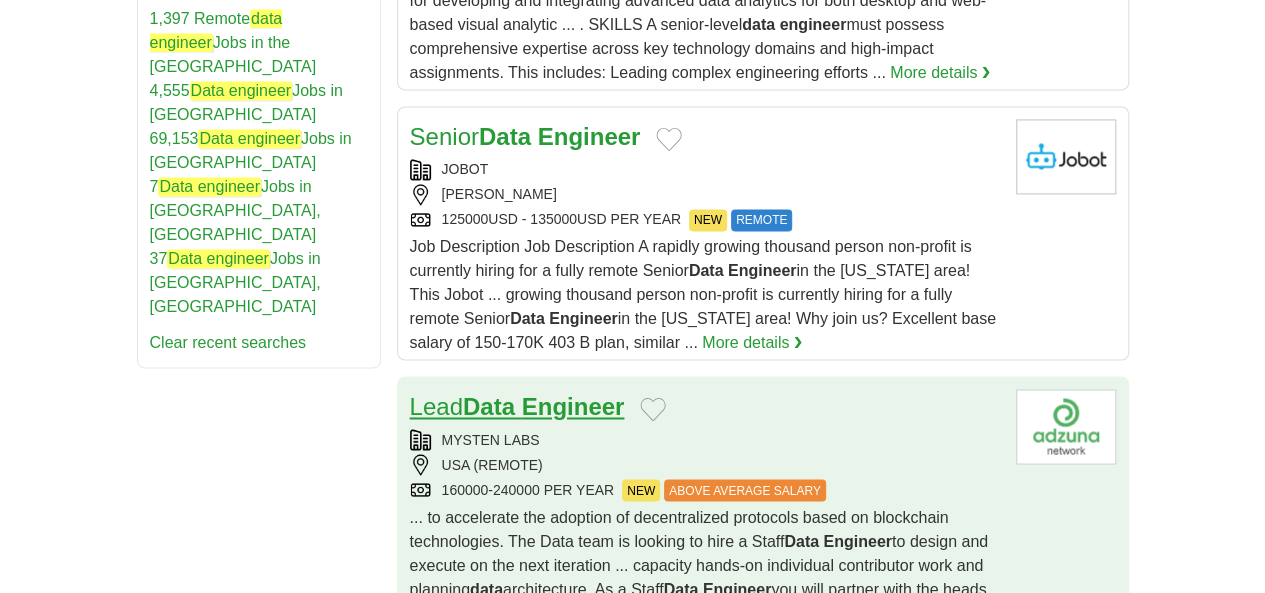 click on "Engineer" at bounding box center (573, 406) 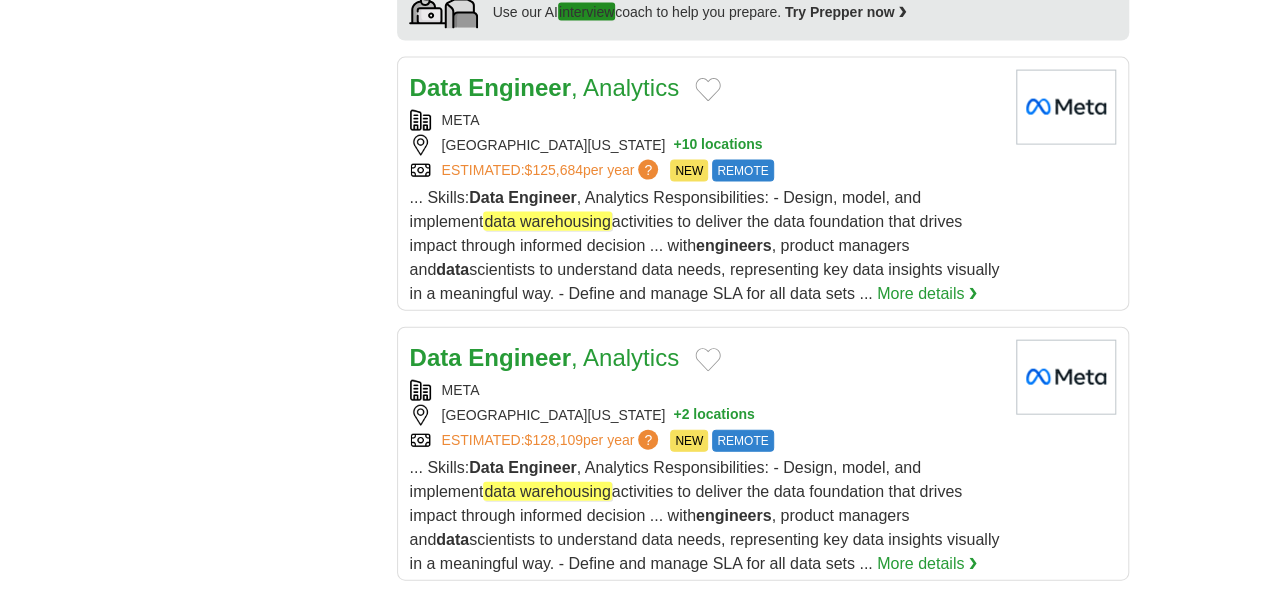 scroll, scrollTop: 2142, scrollLeft: 0, axis: vertical 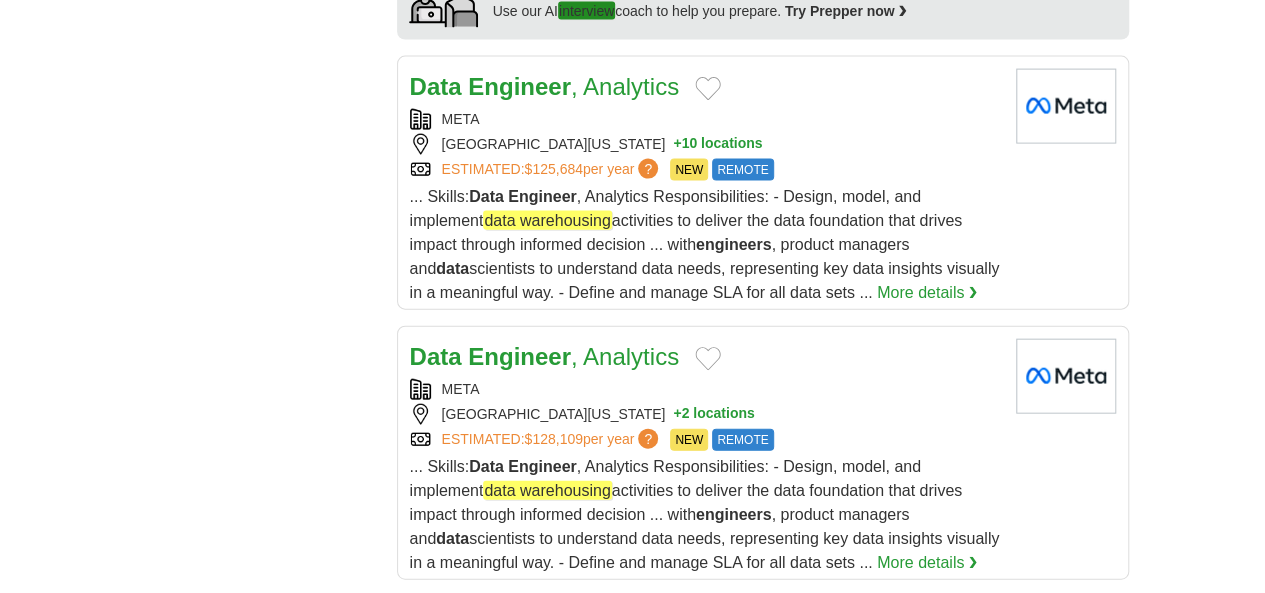 click on "Engineer" at bounding box center [594, 626] 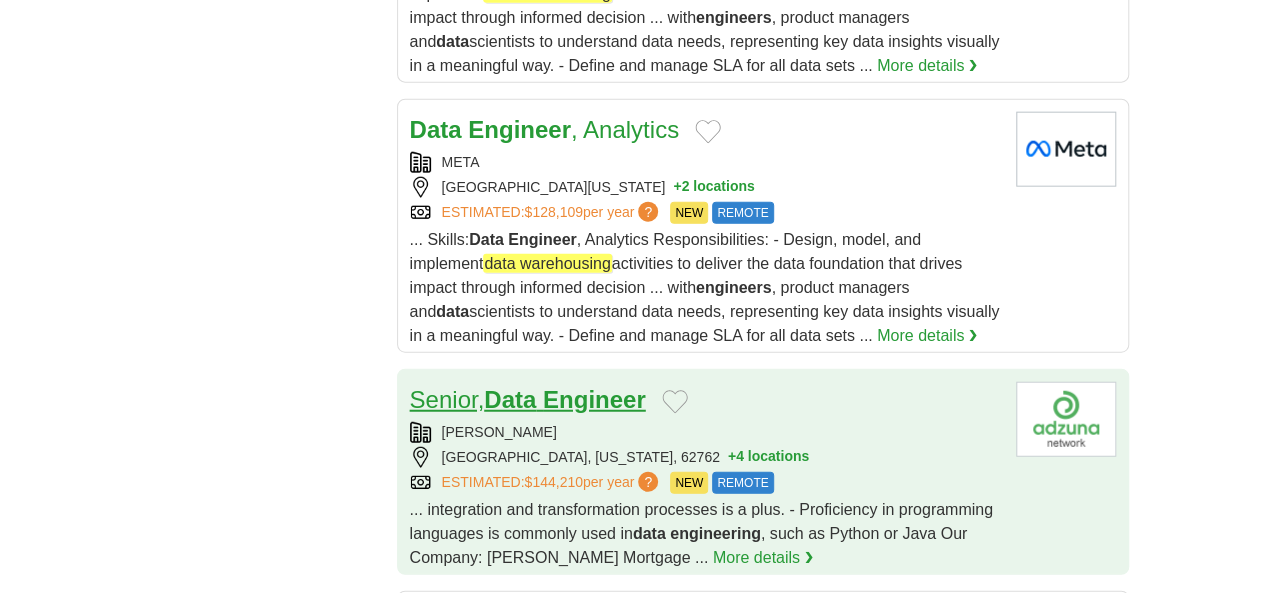 scroll, scrollTop: 2404, scrollLeft: 0, axis: vertical 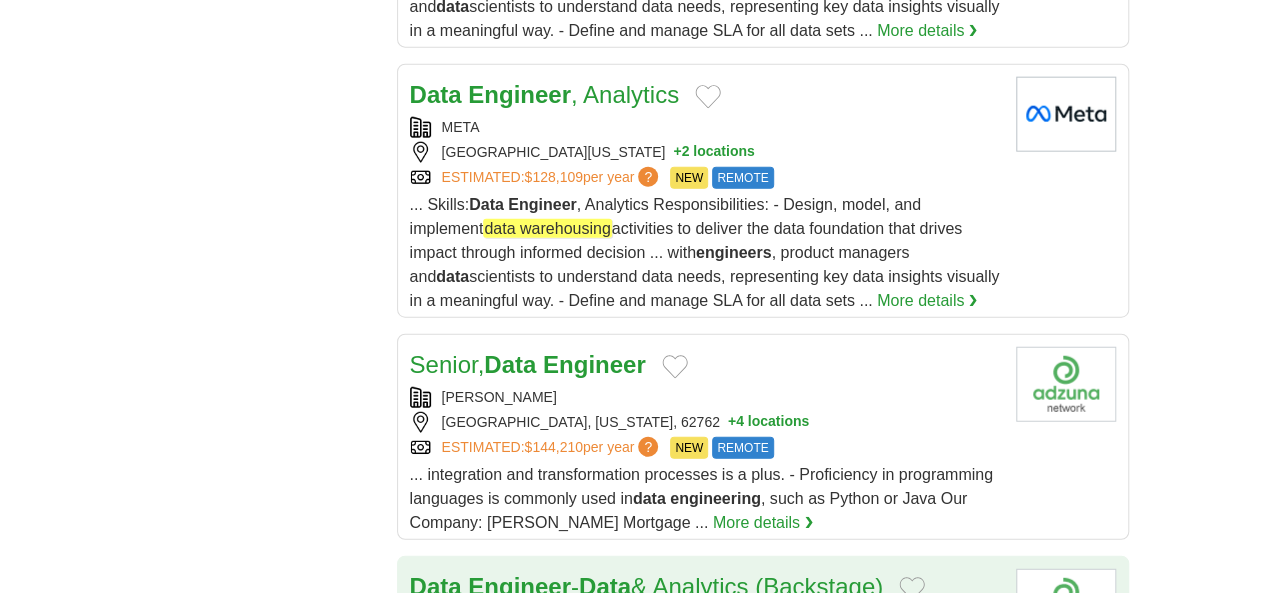 click on "Data   Engineer  -  Data  & Analytics (Backstage)" at bounding box center [647, 586] 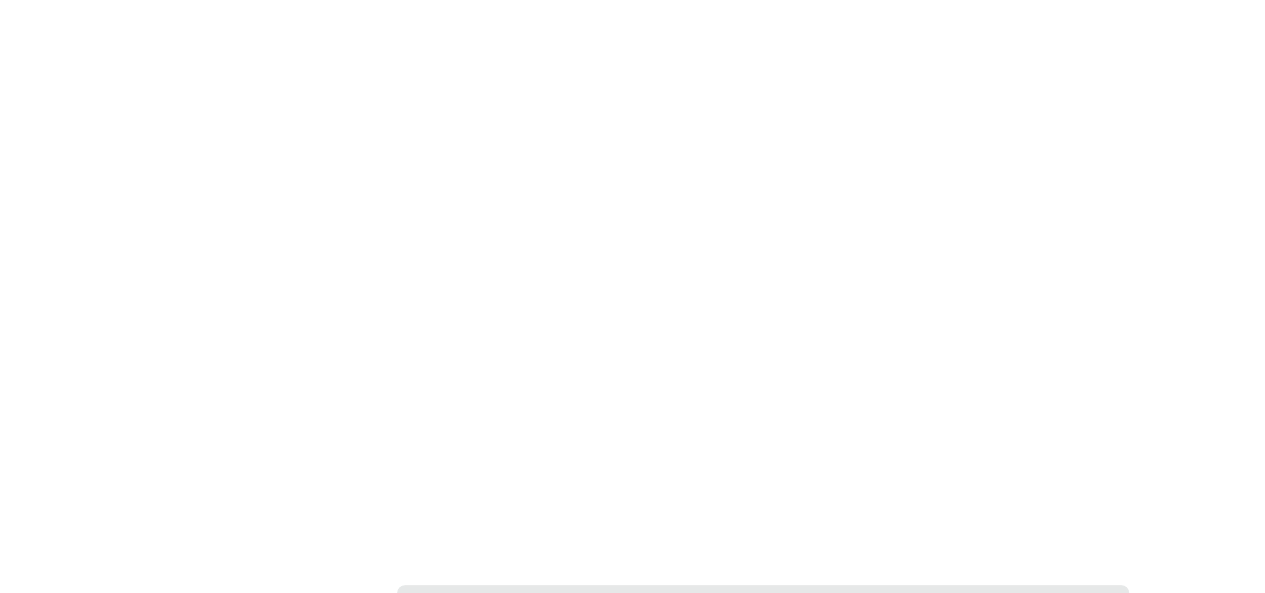 scroll, scrollTop: 3744, scrollLeft: 0, axis: vertical 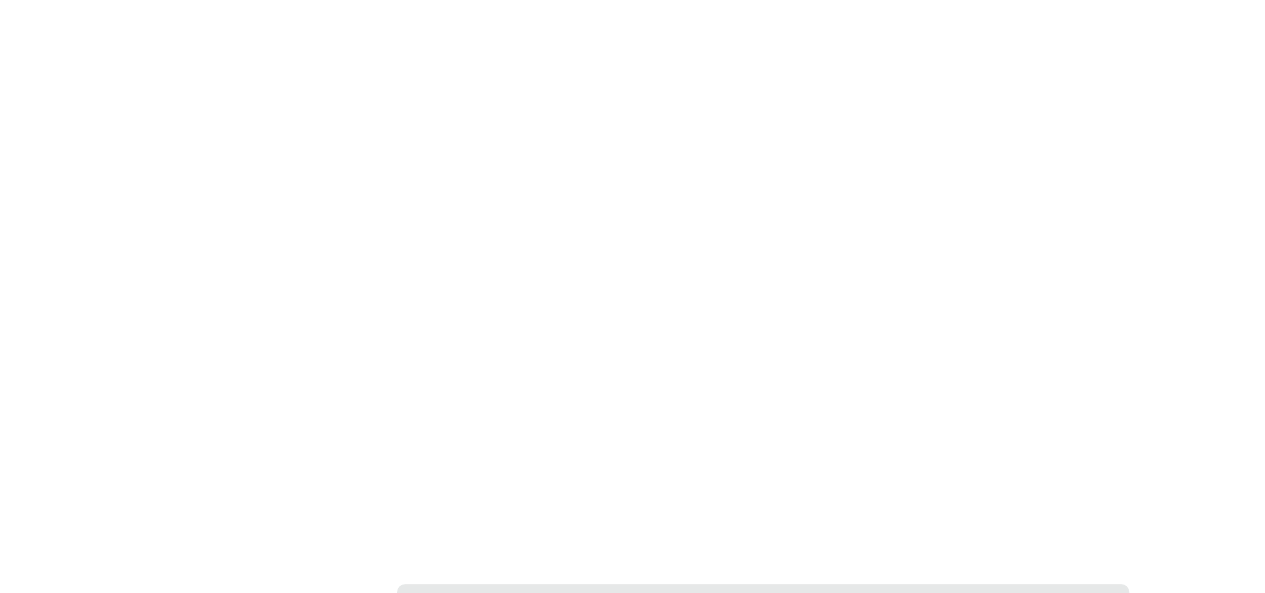 click on "3" at bounding box center [708, 850] 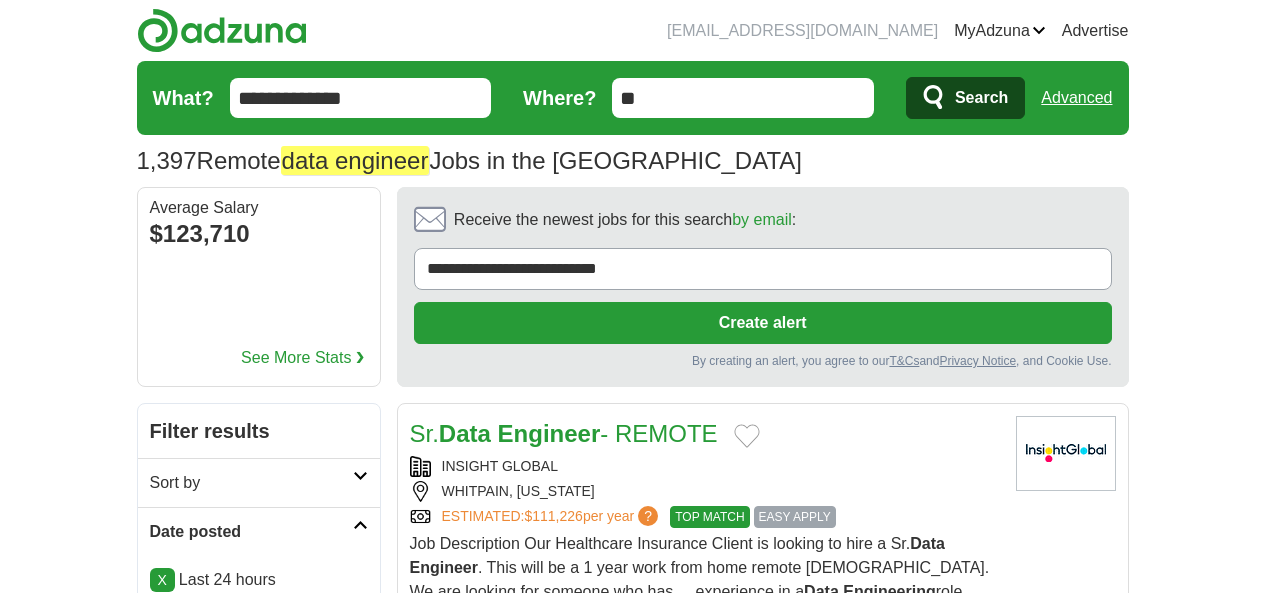 scroll, scrollTop: 0, scrollLeft: 0, axis: both 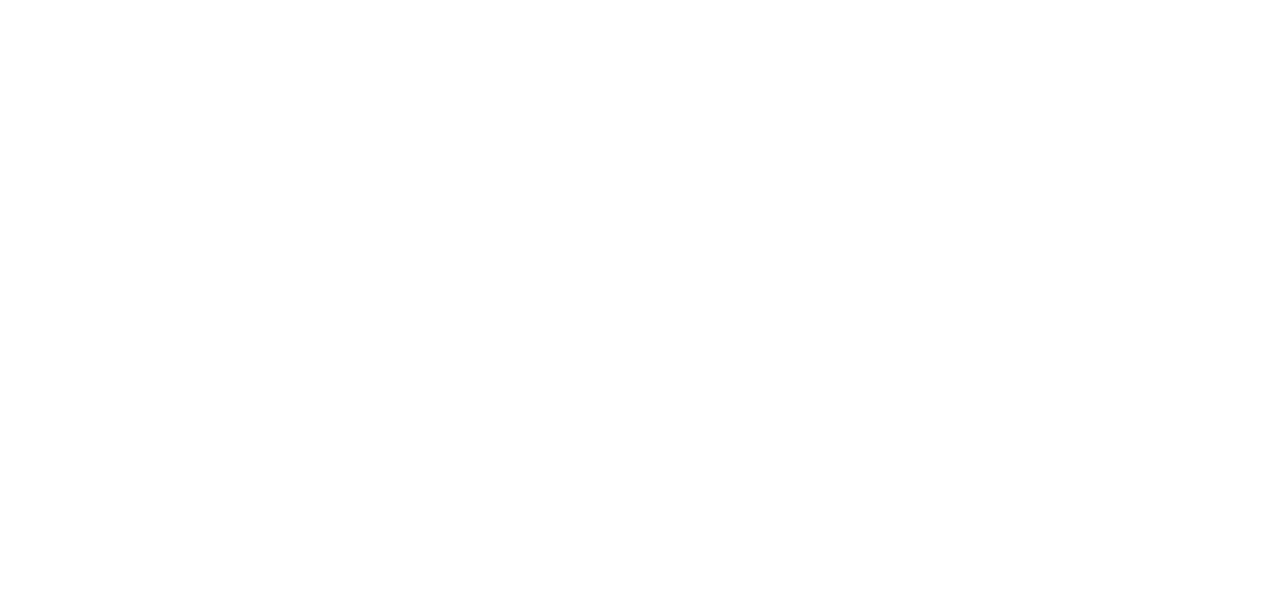 click on "4" at bounding box center (755, 1013) 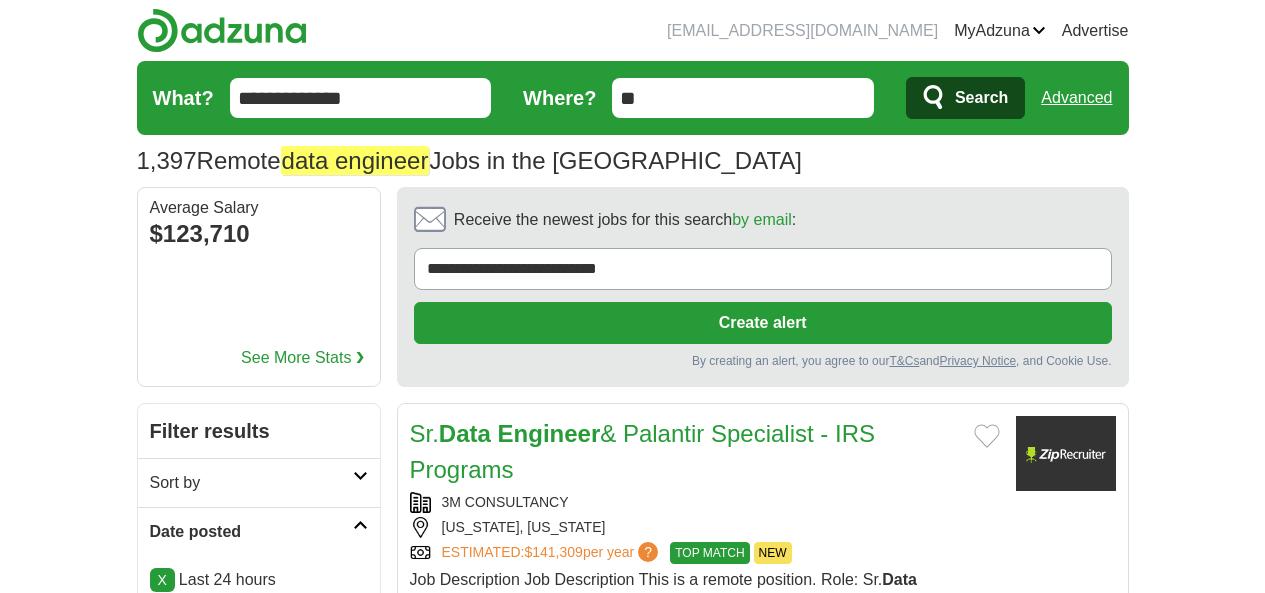 scroll, scrollTop: 0, scrollLeft: 0, axis: both 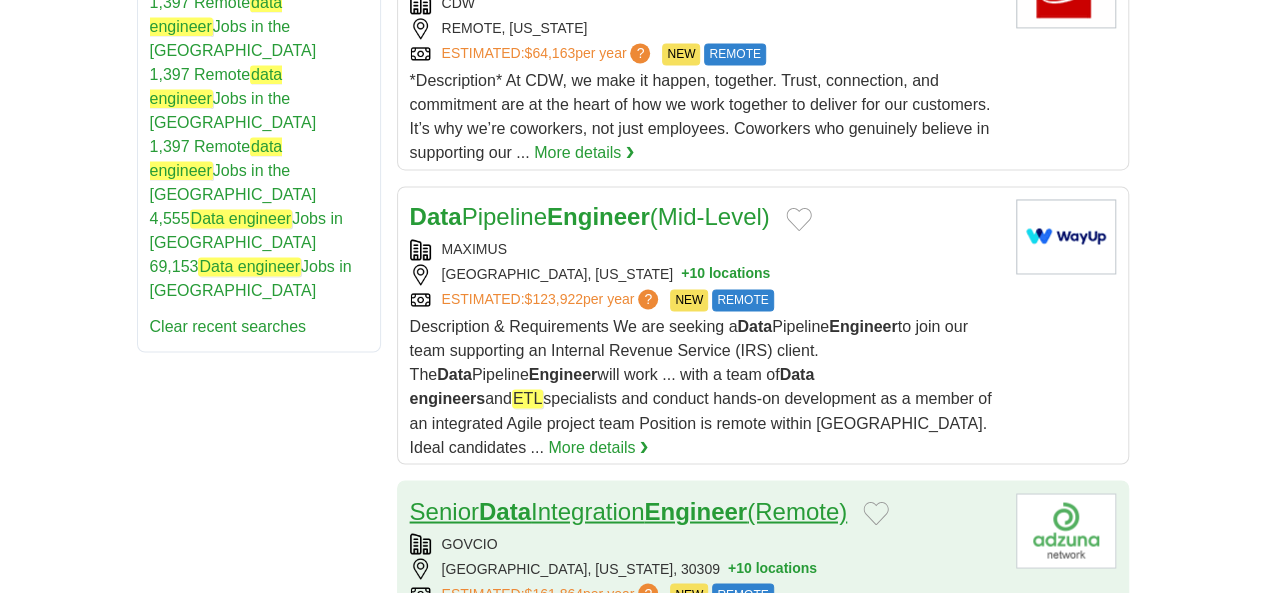 click on "Engineer" at bounding box center [695, 510] 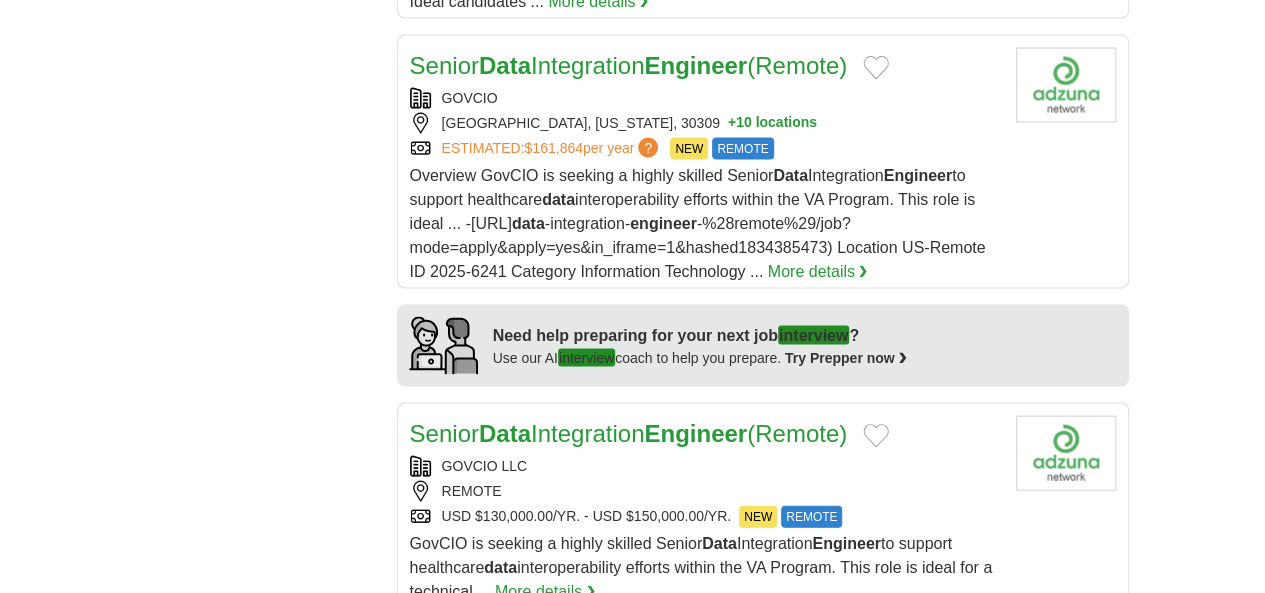 scroll, scrollTop: 1916, scrollLeft: 0, axis: vertical 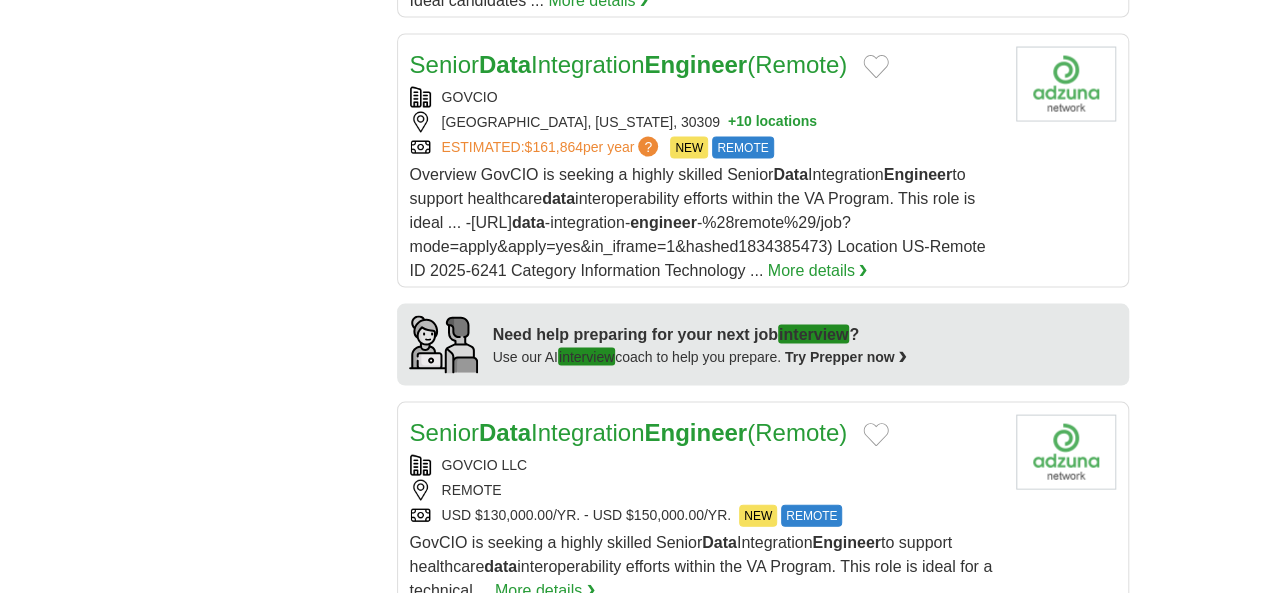 click on "CROSSMEDIA INC" at bounding box center [705, 687] 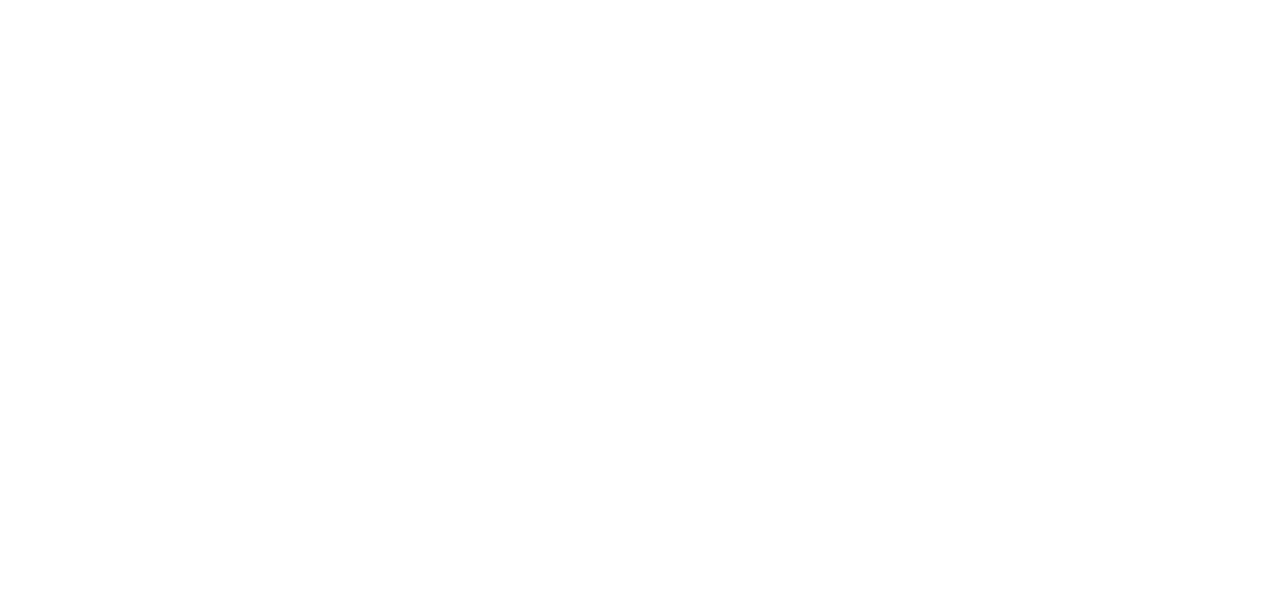 scroll, scrollTop: 3667, scrollLeft: 0, axis: vertical 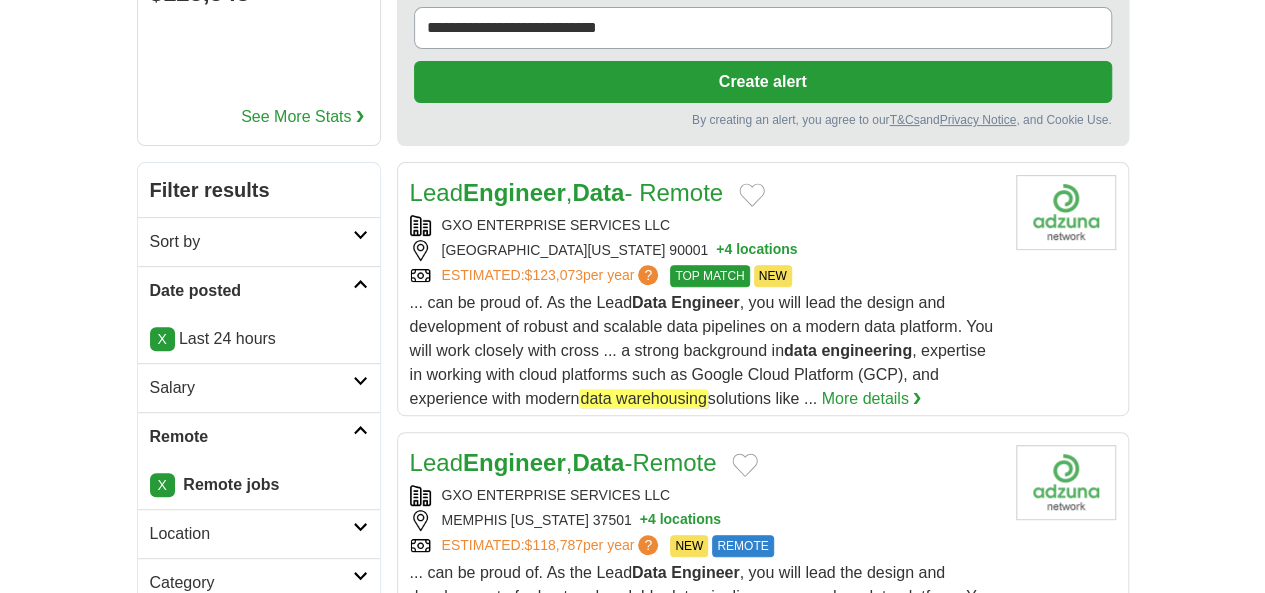 click on "Engineer" at bounding box center (514, 462) 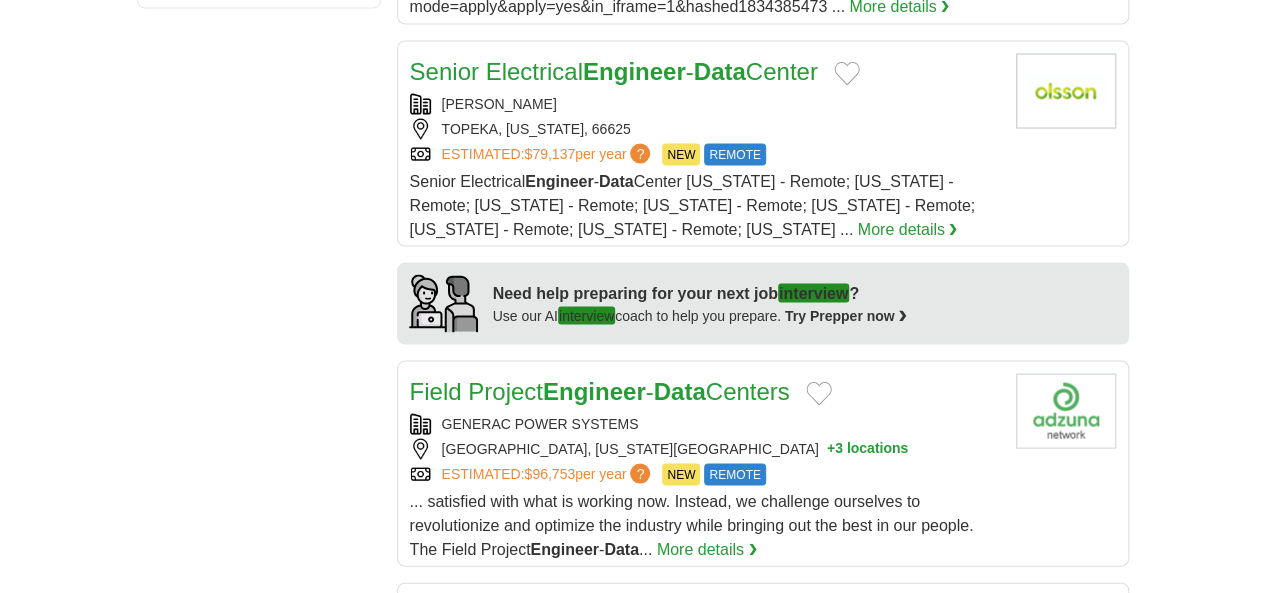 scroll, scrollTop: 1864, scrollLeft: 0, axis: vertical 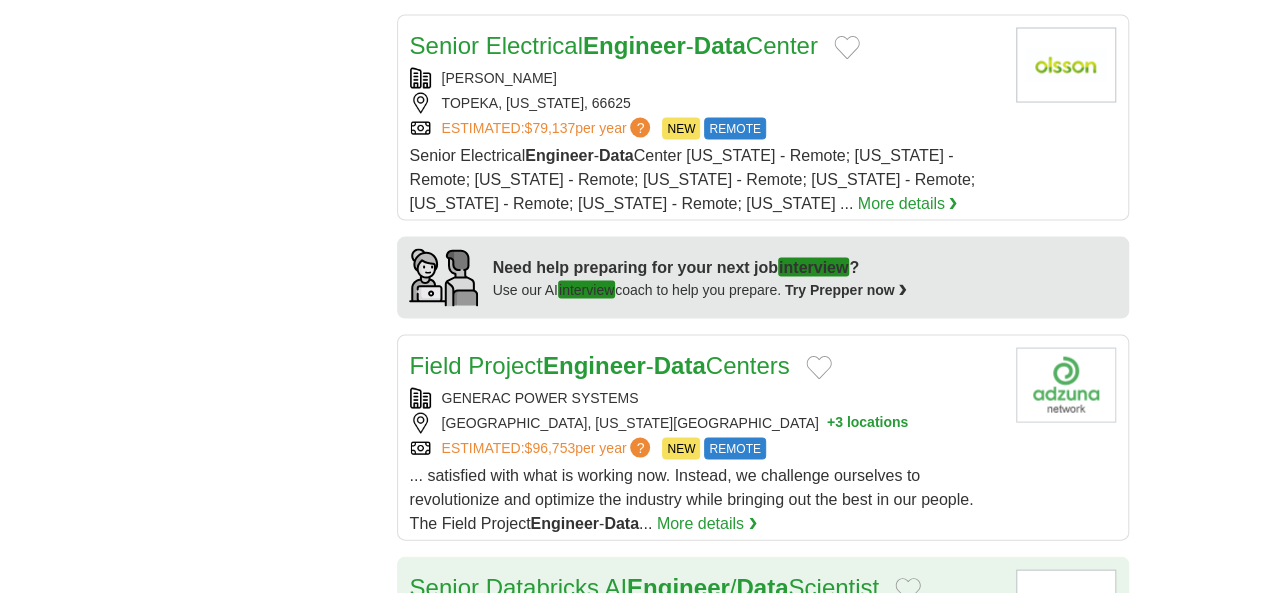 click on "Senior Databricks AI  Engineer / Data  Scientist" at bounding box center (645, 586) 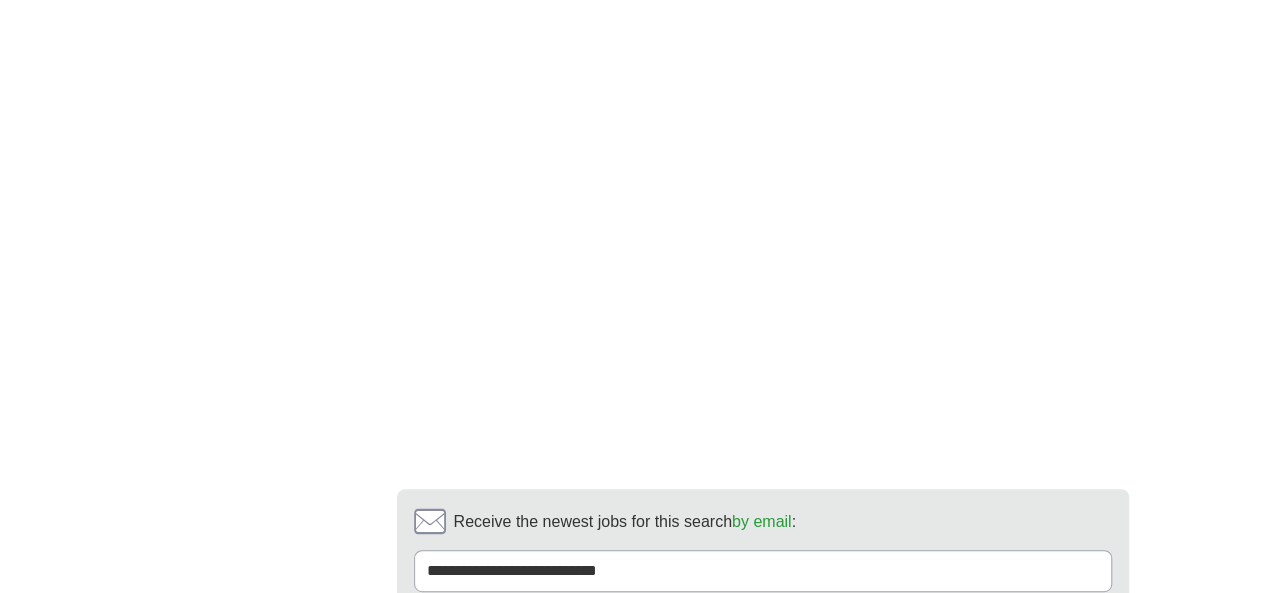 scroll, scrollTop: 3898, scrollLeft: 0, axis: vertical 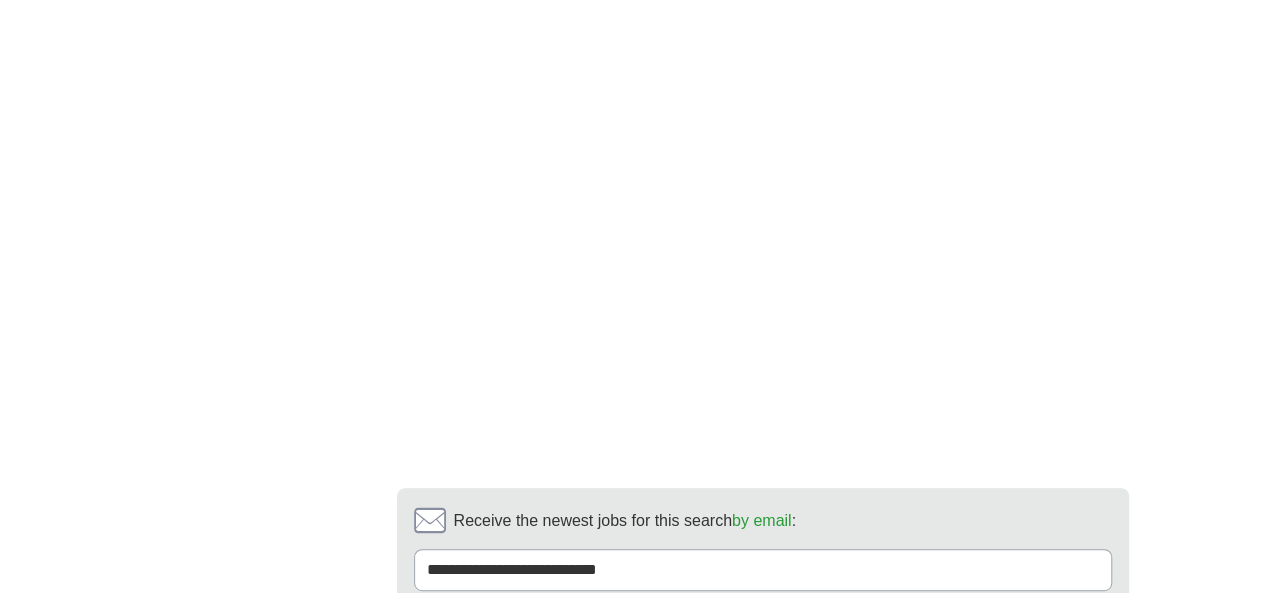 click on "6" at bounding box center (826, 754) 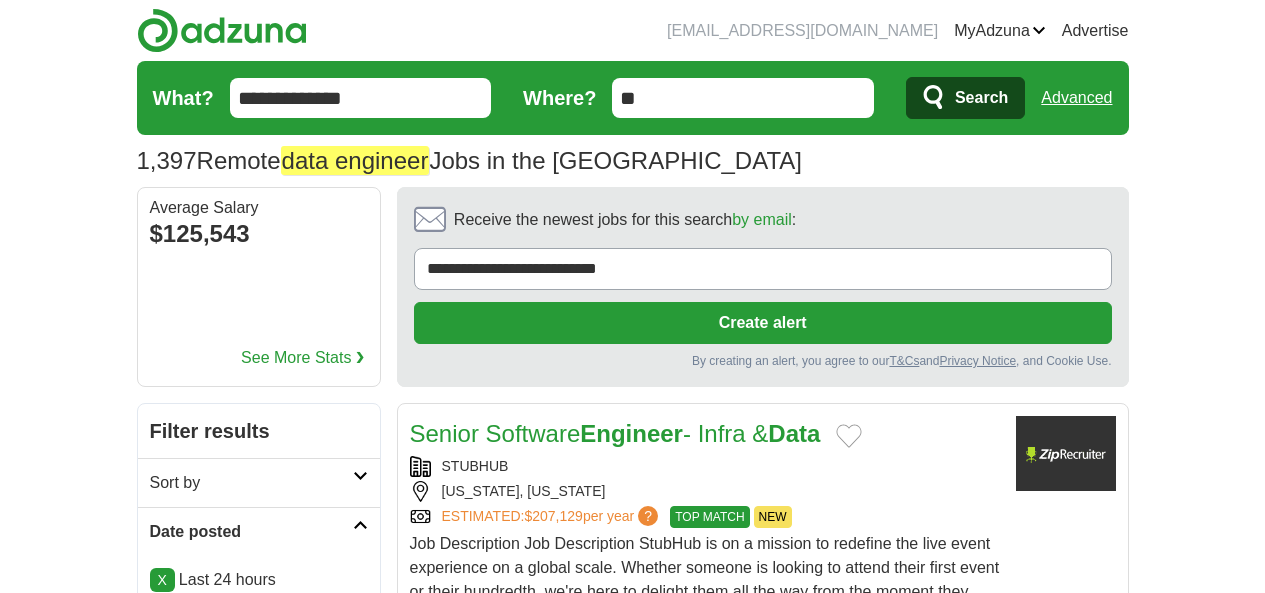 scroll, scrollTop: 0, scrollLeft: 0, axis: both 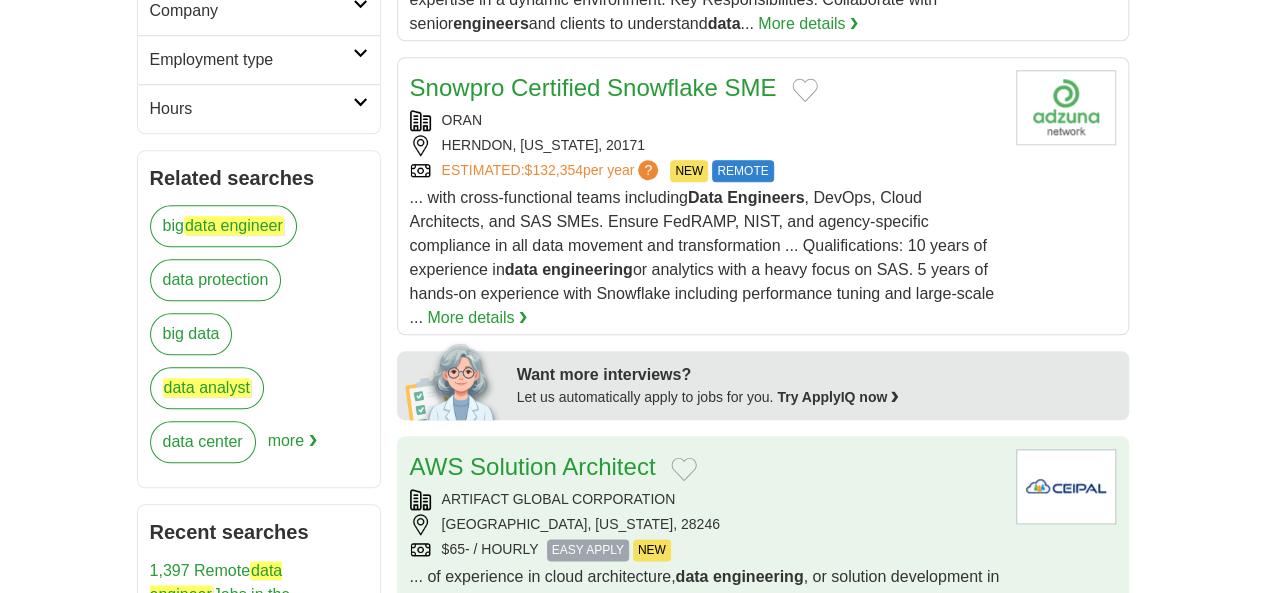click on "AWS Solution Architect" at bounding box center [533, 467] 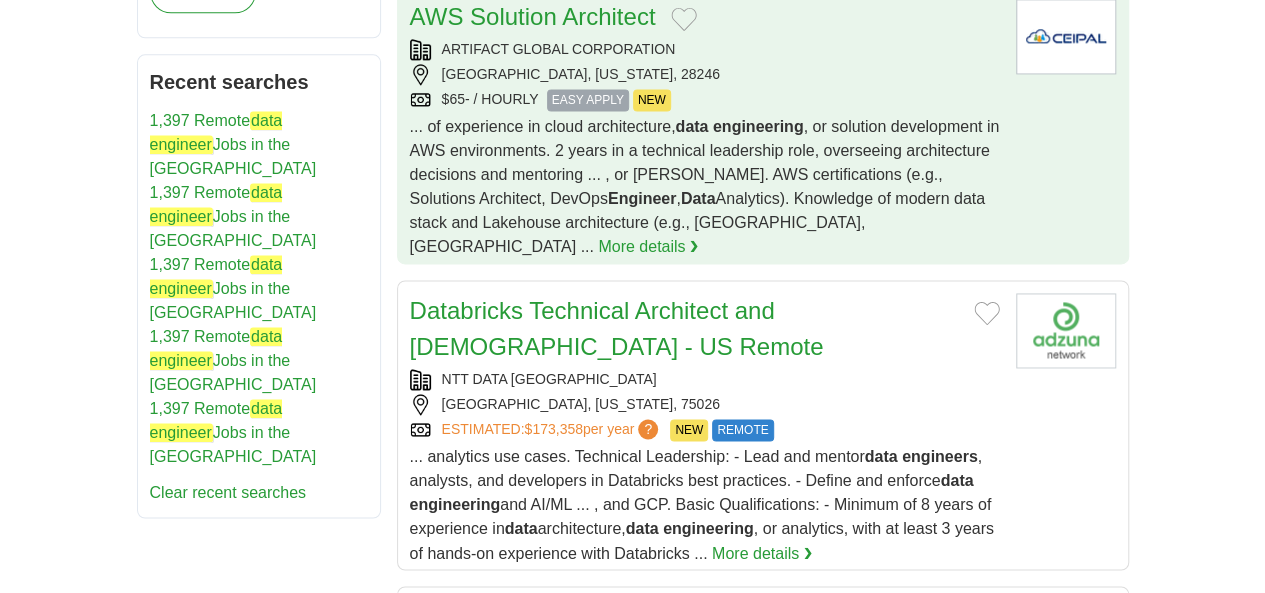 scroll, scrollTop: 1353, scrollLeft: 0, axis: vertical 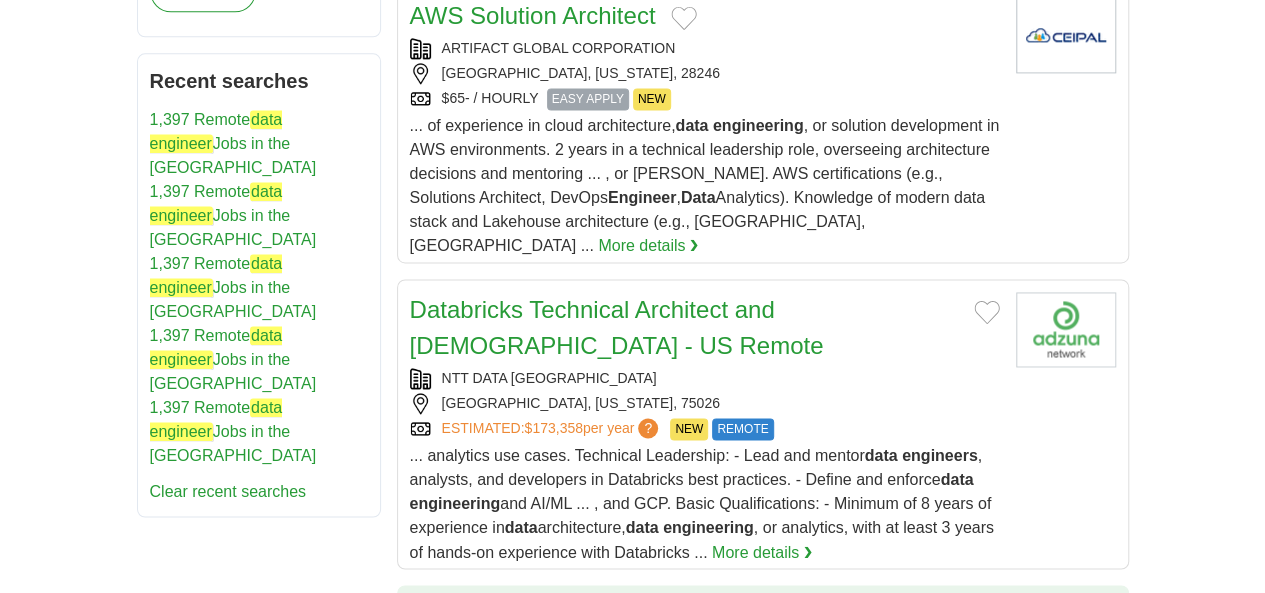 click on "Data Architect" at bounding box center [547, 615] 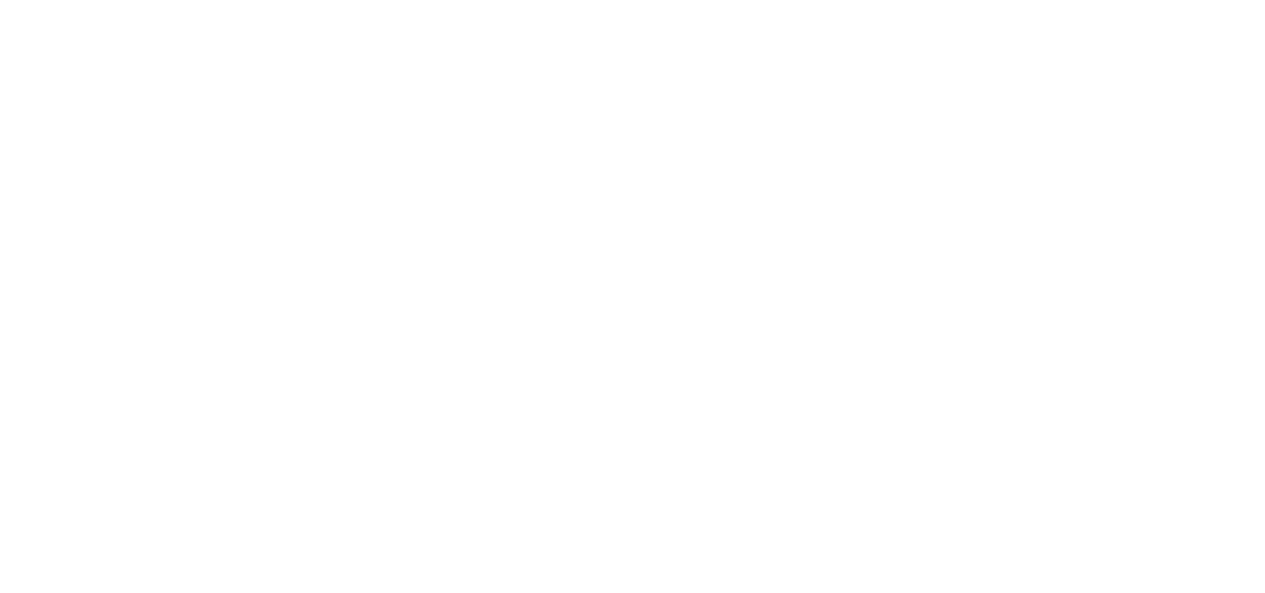 scroll, scrollTop: 3528, scrollLeft: 0, axis: vertical 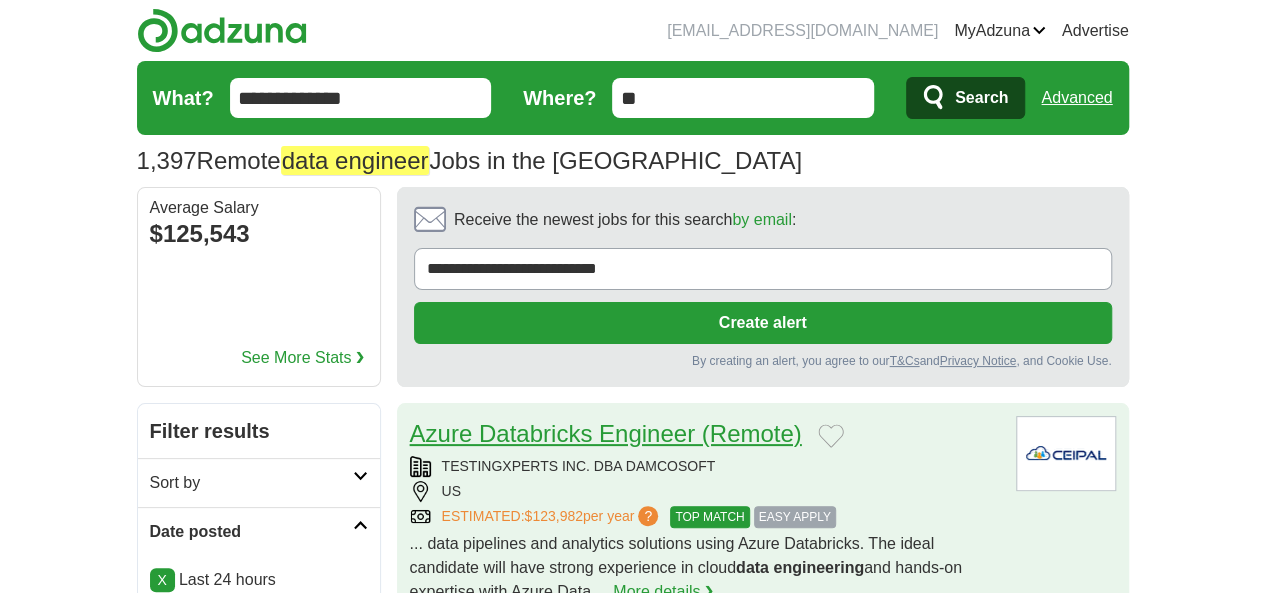 click on "Azure Databricks Engineer (Remote)" at bounding box center [606, 433] 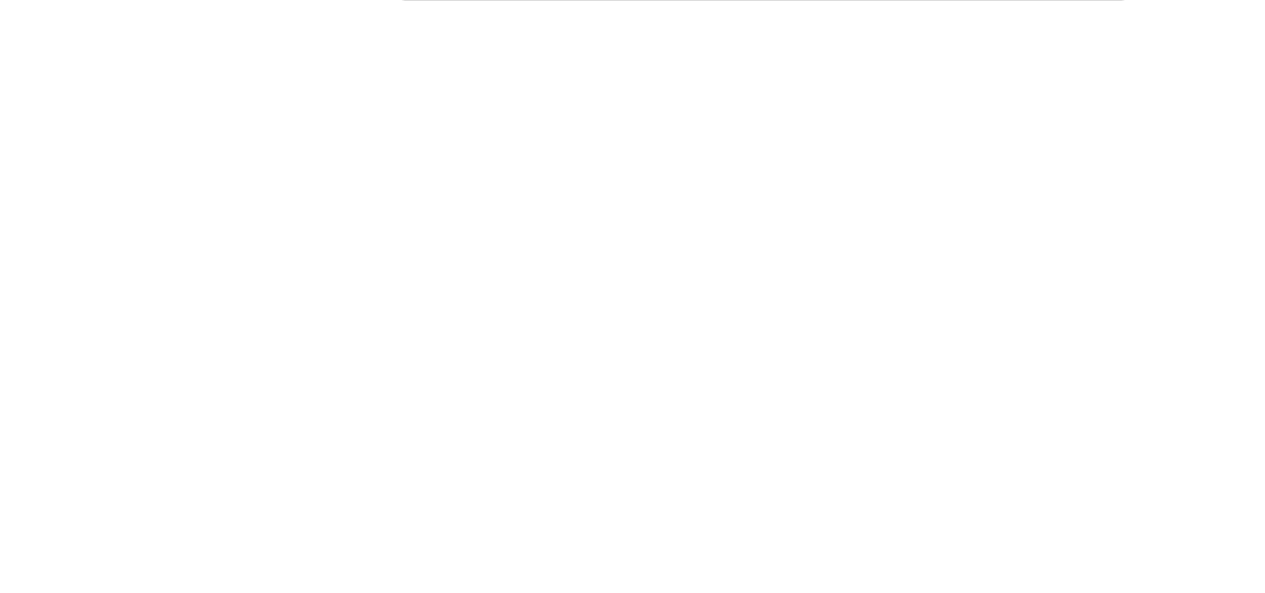 scroll, scrollTop: 3623, scrollLeft: 0, axis: vertical 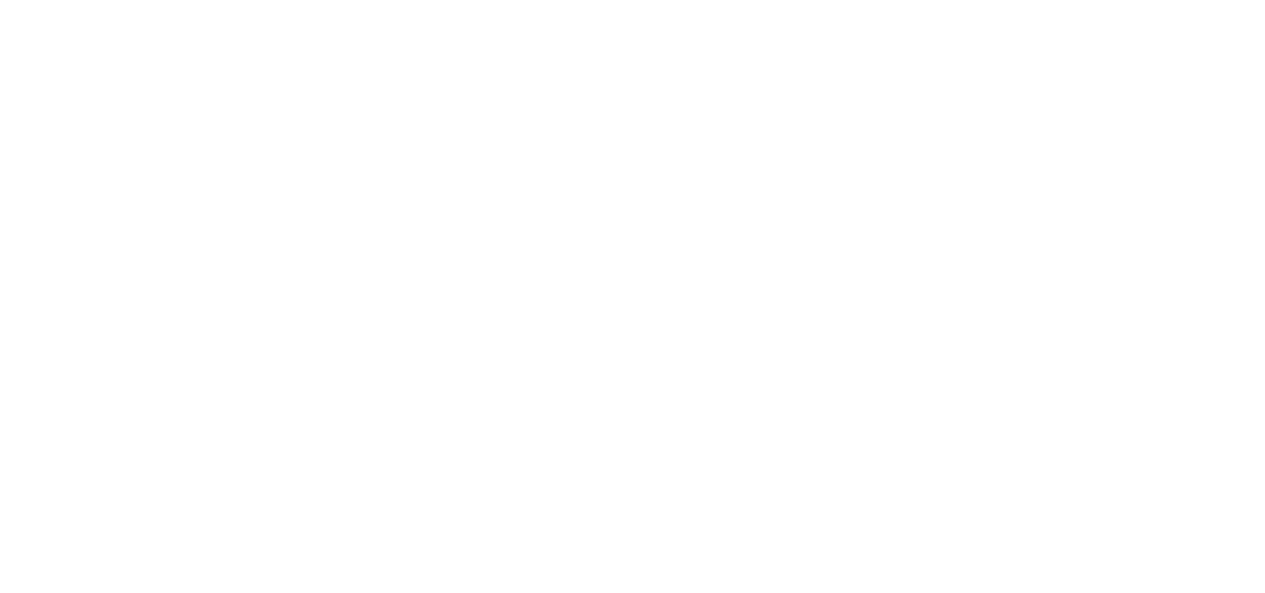click on "8" at bounding box center [890, 1037] 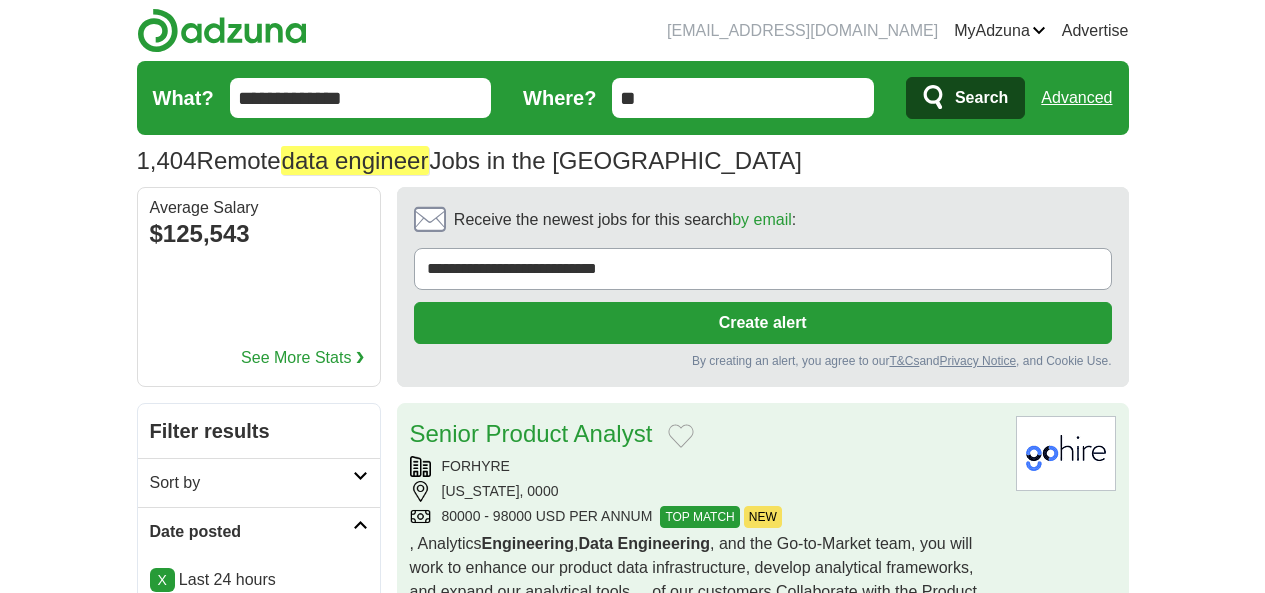 scroll, scrollTop: 0, scrollLeft: 0, axis: both 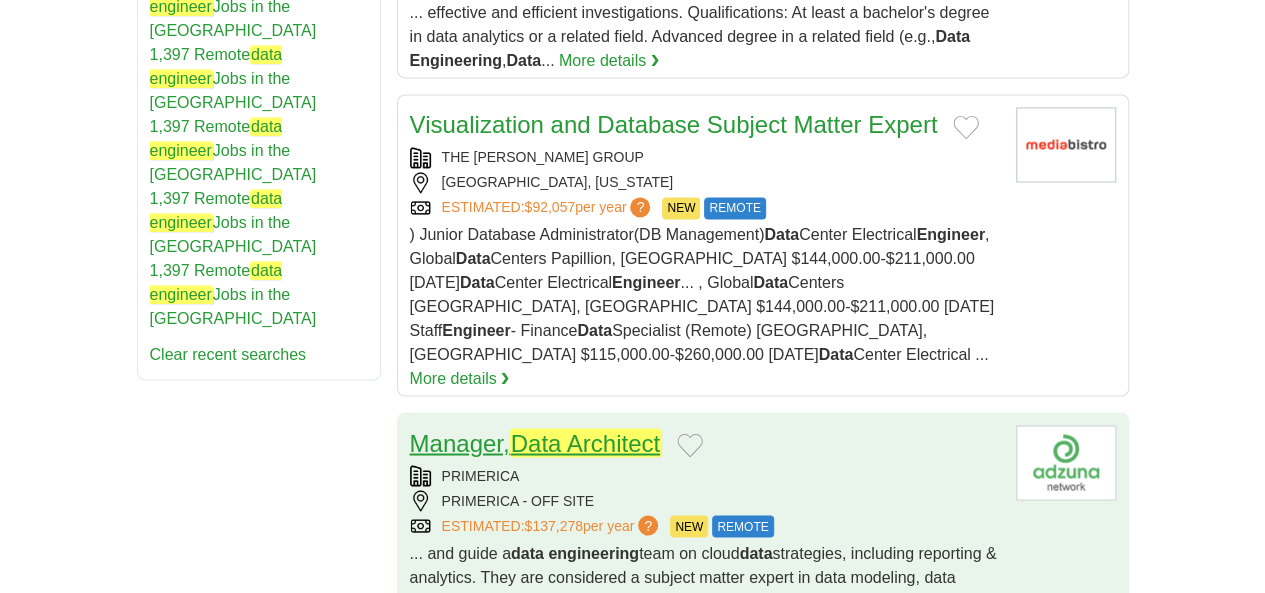 click on "Data Architect" at bounding box center [585, 442] 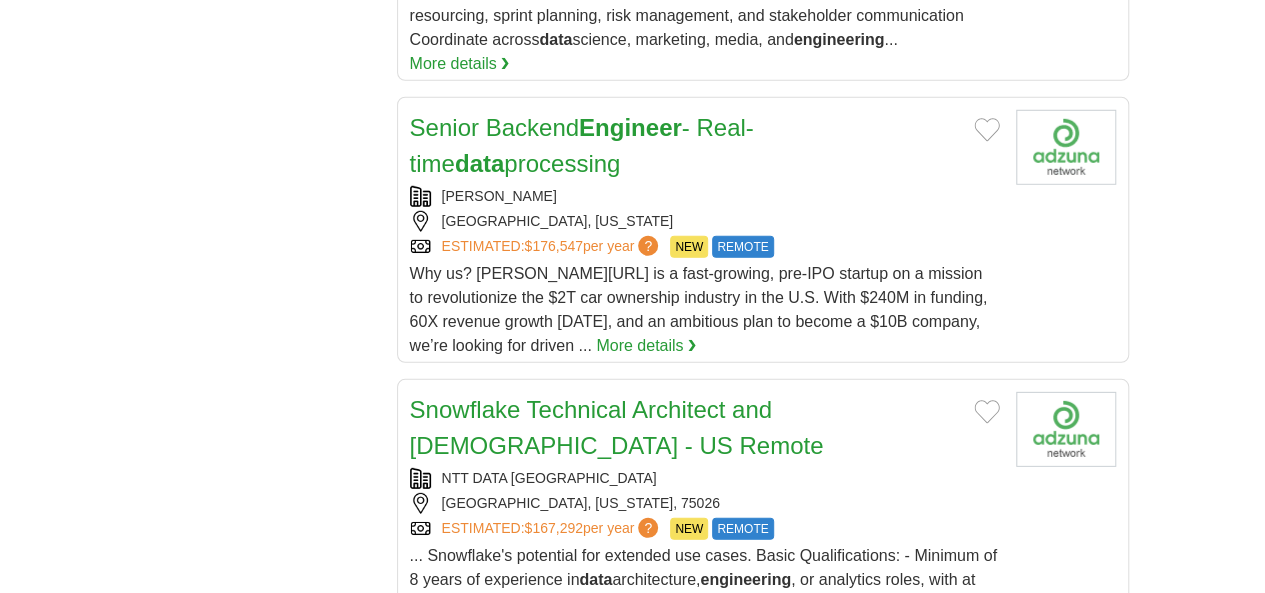 scroll, scrollTop: 2784, scrollLeft: 0, axis: vertical 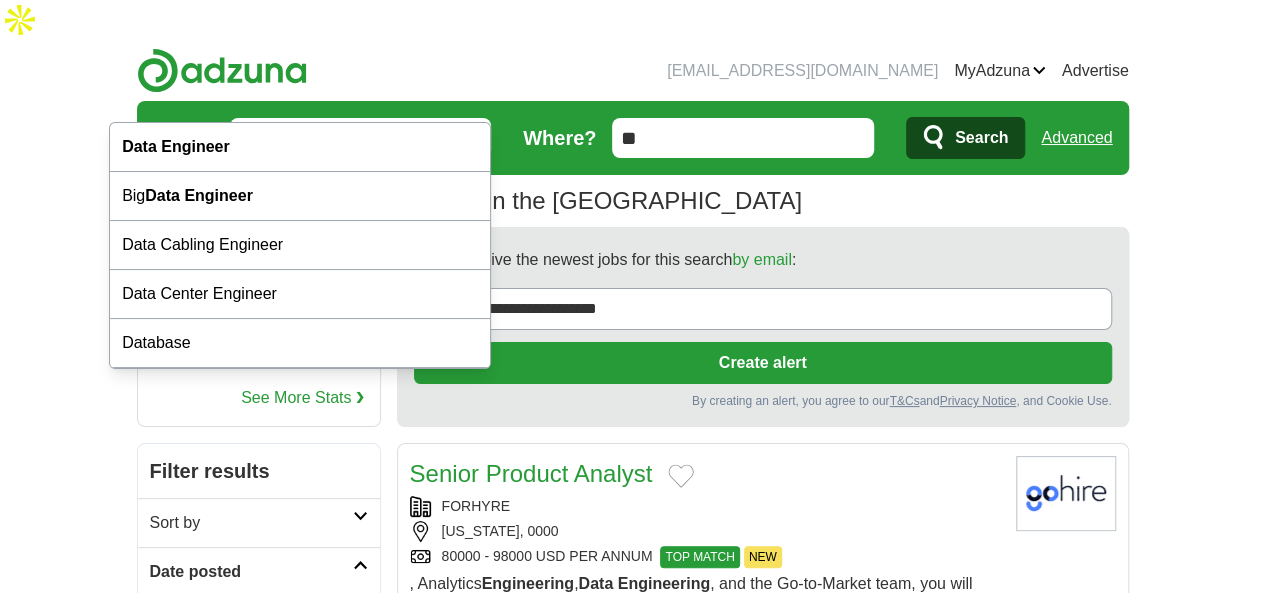 click on "**********" at bounding box center [361, 138] 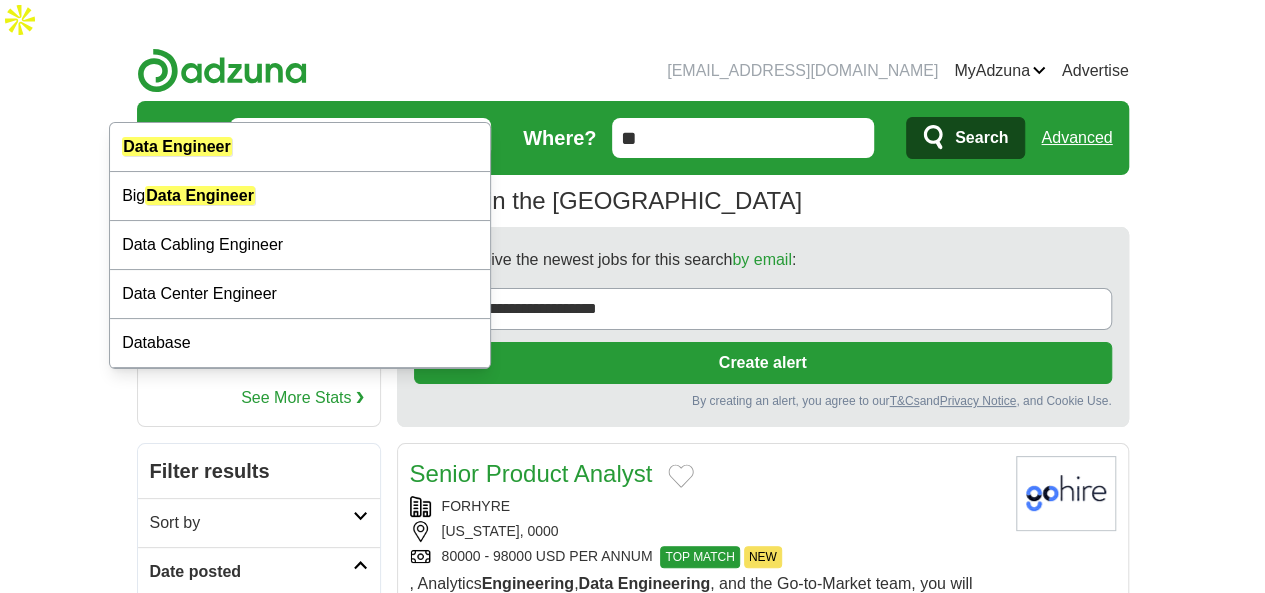 click on "**********" at bounding box center [361, 138] 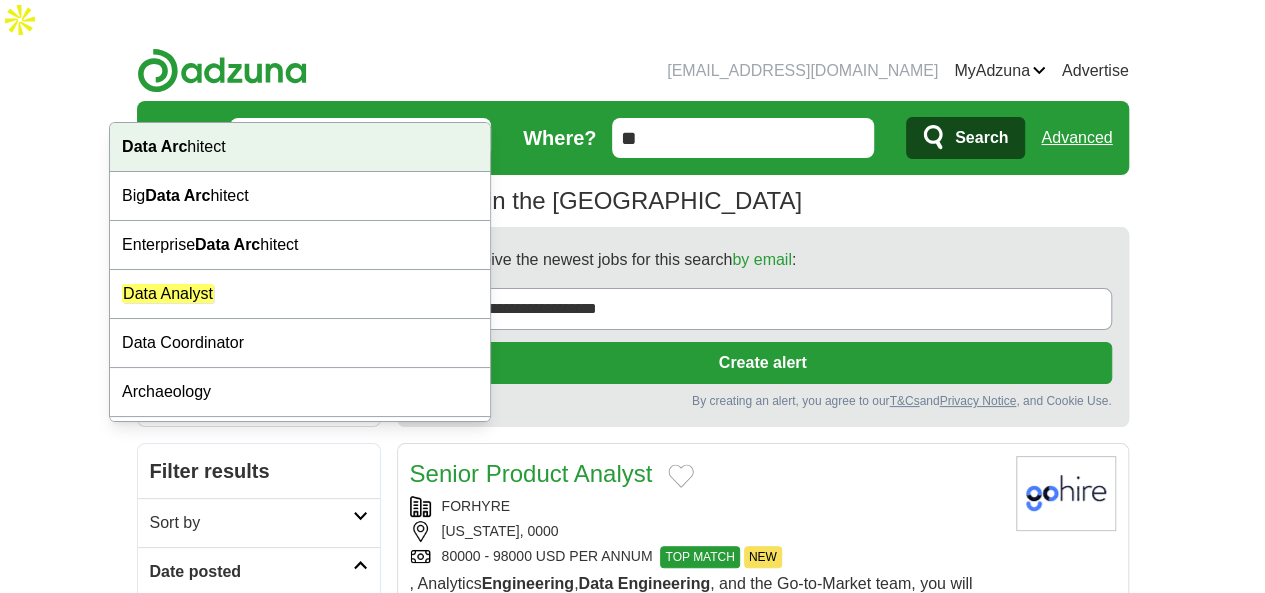 click on "Data Arc hitect" at bounding box center [300, 147] 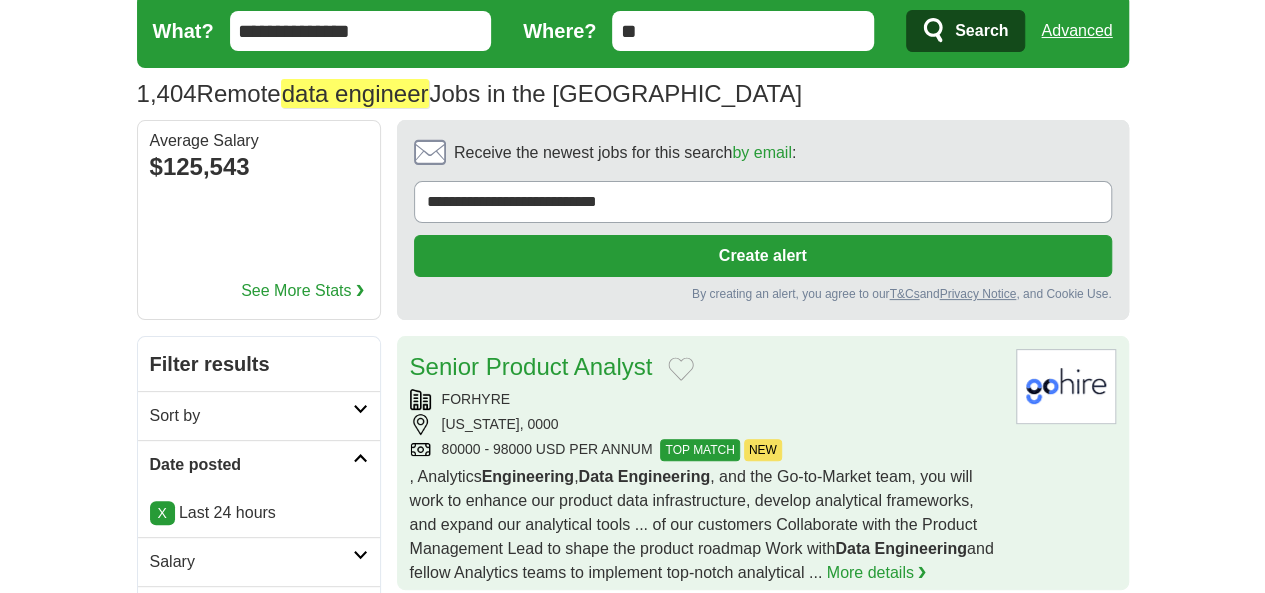 scroll, scrollTop: 0, scrollLeft: 0, axis: both 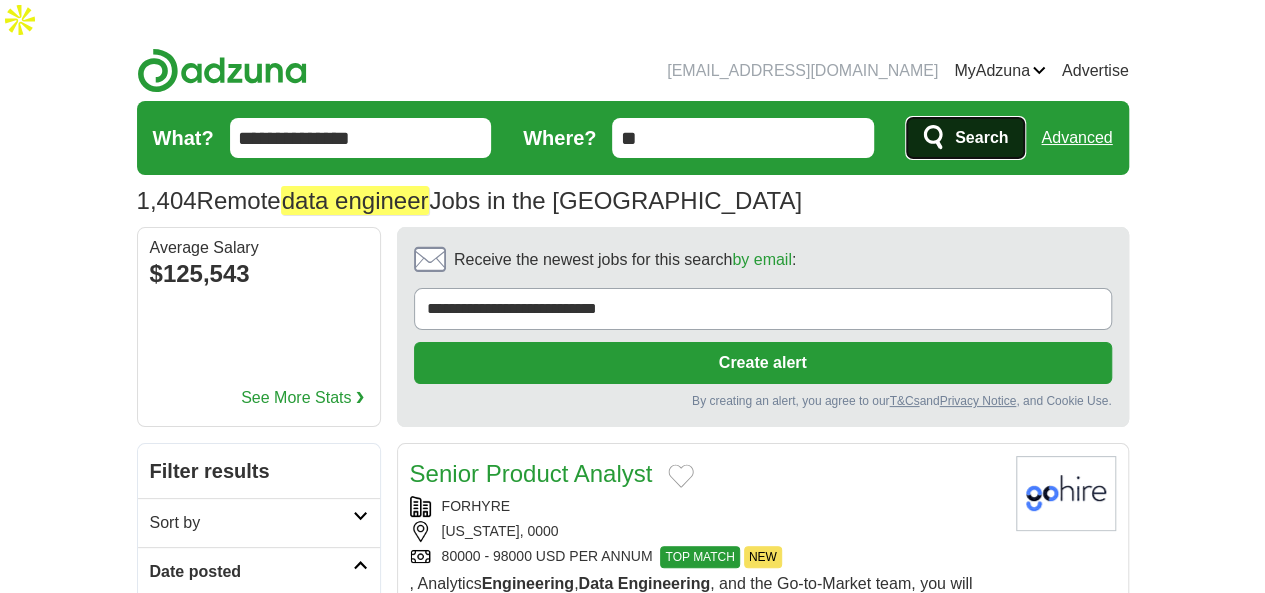 click on "Search" at bounding box center [965, 138] 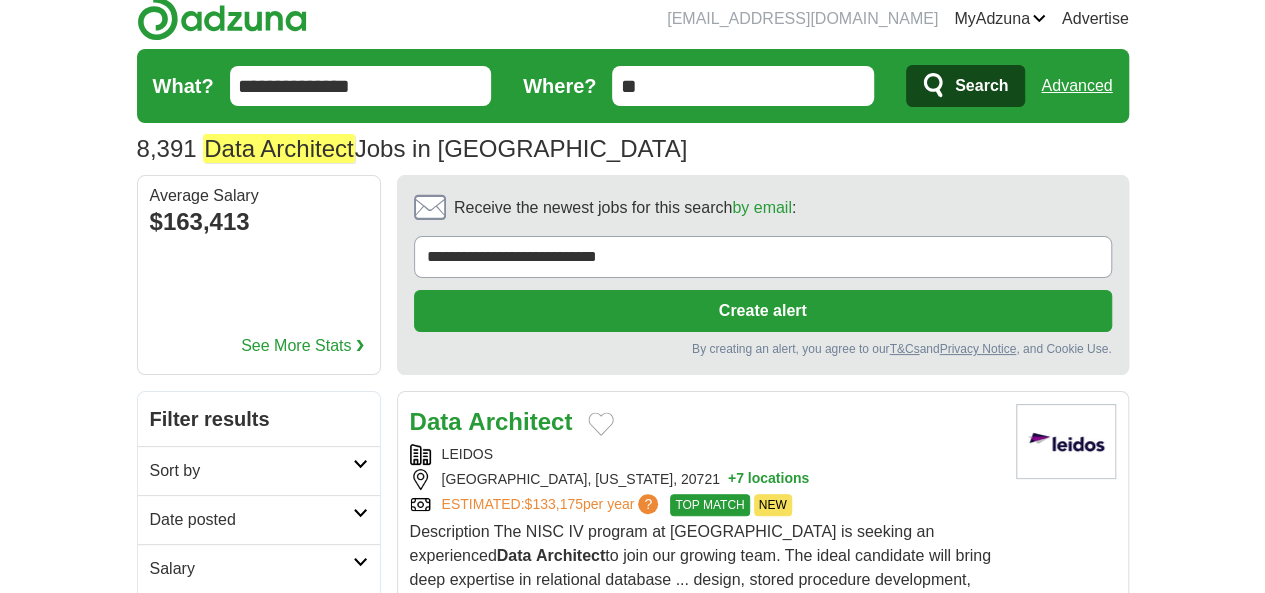 scroll, scrollTop: 0, scrollLeft: 0, axis: both 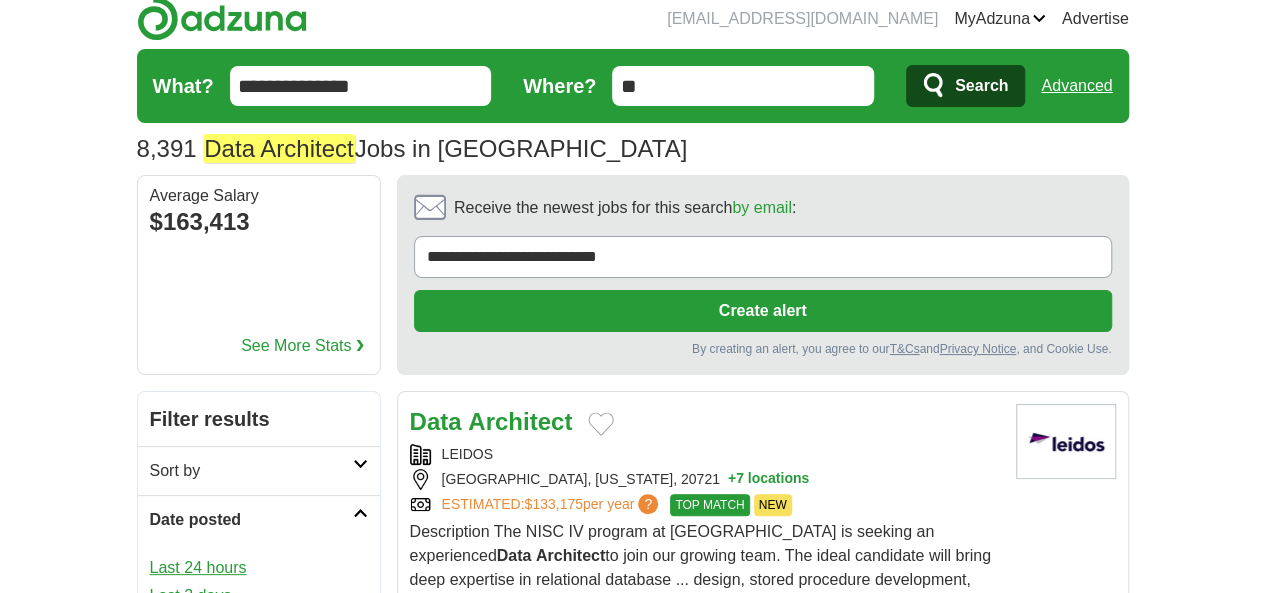 click on "Last 24 hours" at bounding box center [259, 568] 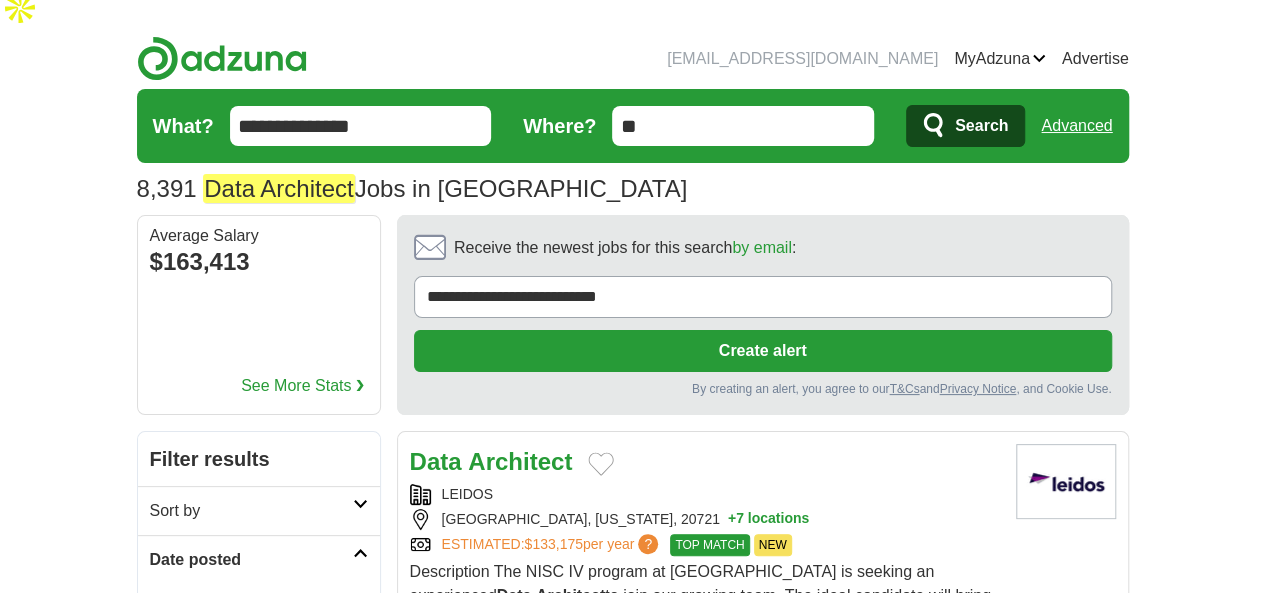 scroll, scrollTop: 152, scrollLeft: 0, axis: vertical 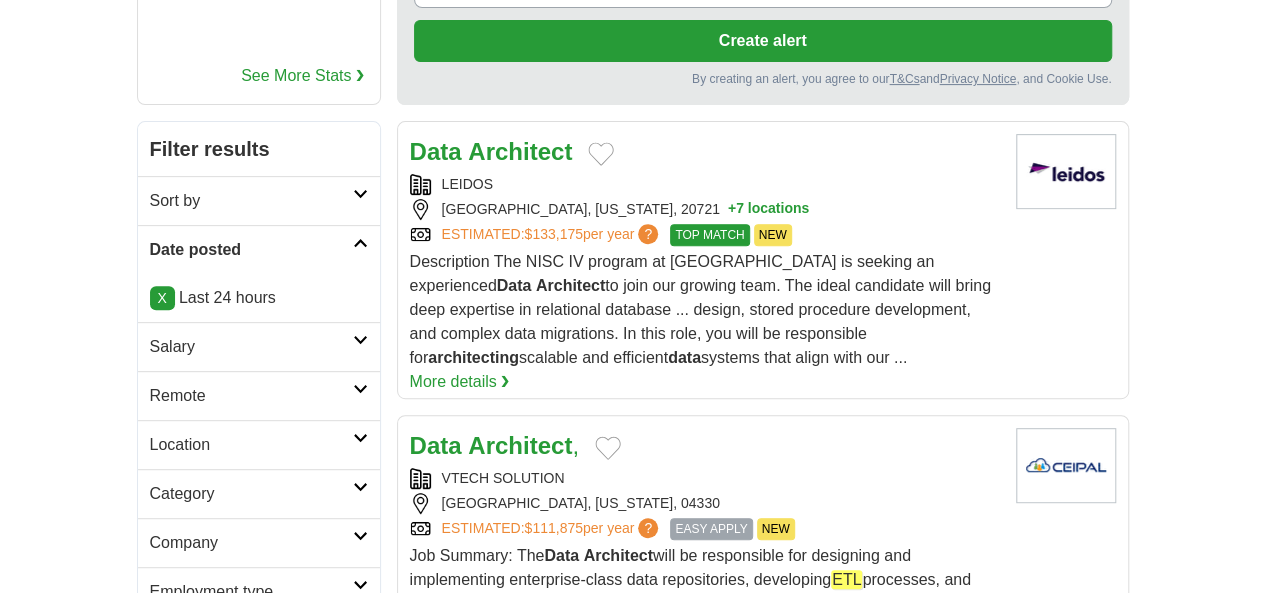 click on "Remote" at bounding box center [251, 396] 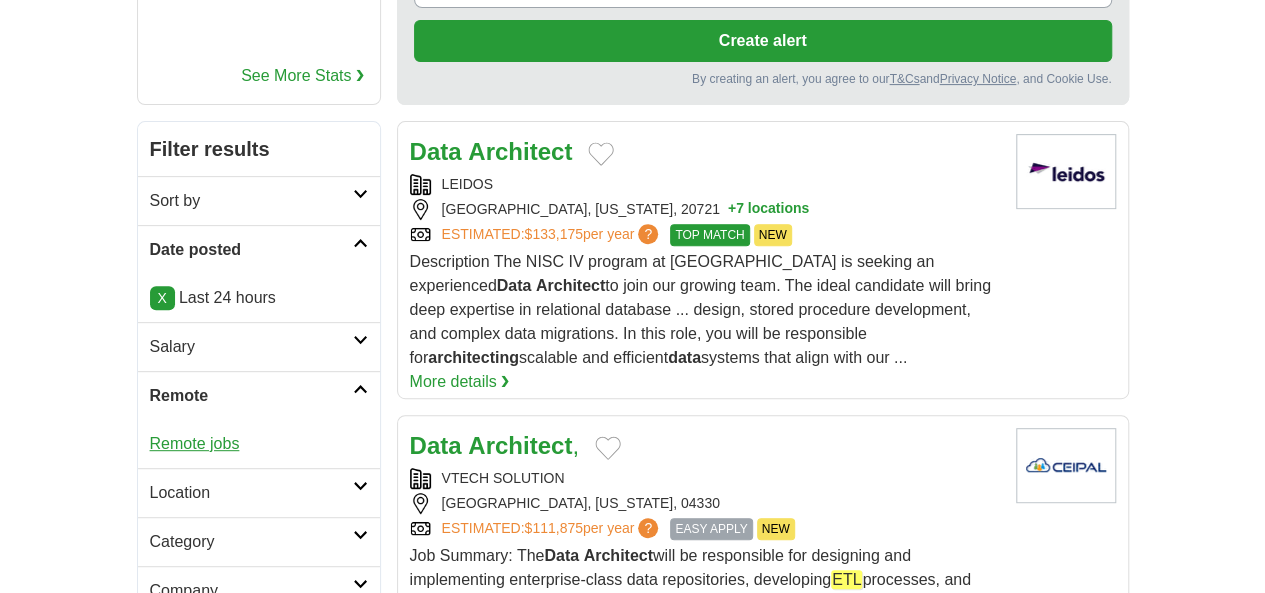 click on "Remote jobs" at bounding box center (195, 443) 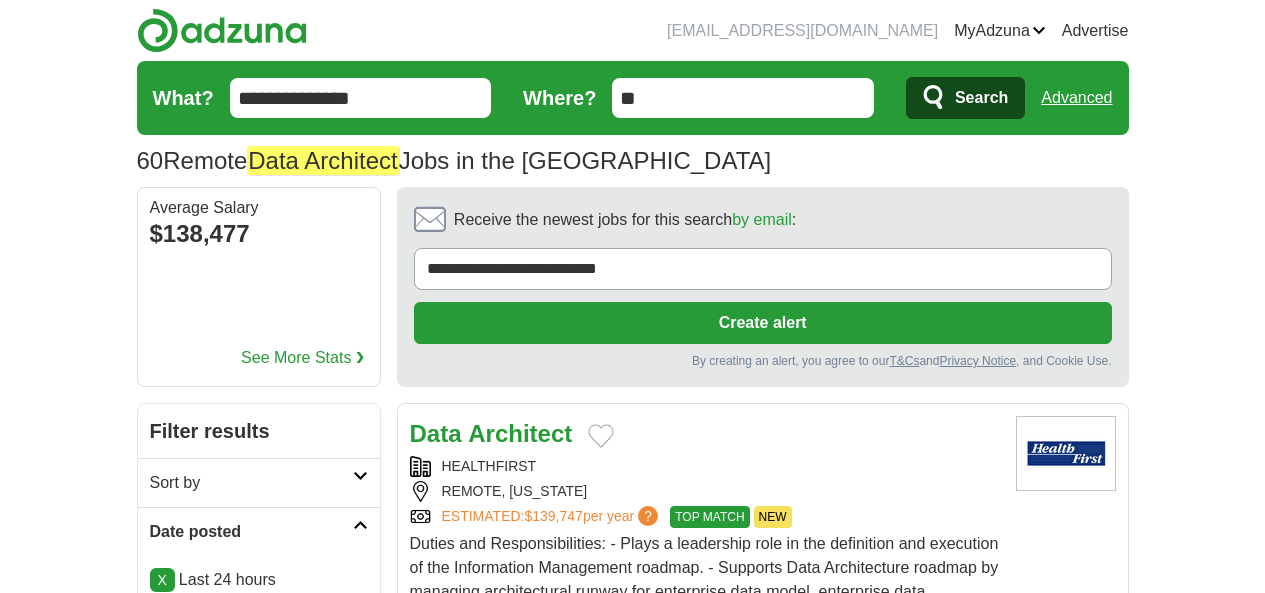 scroll, scrollTop: 0, scrollLeft: 0, axis: both 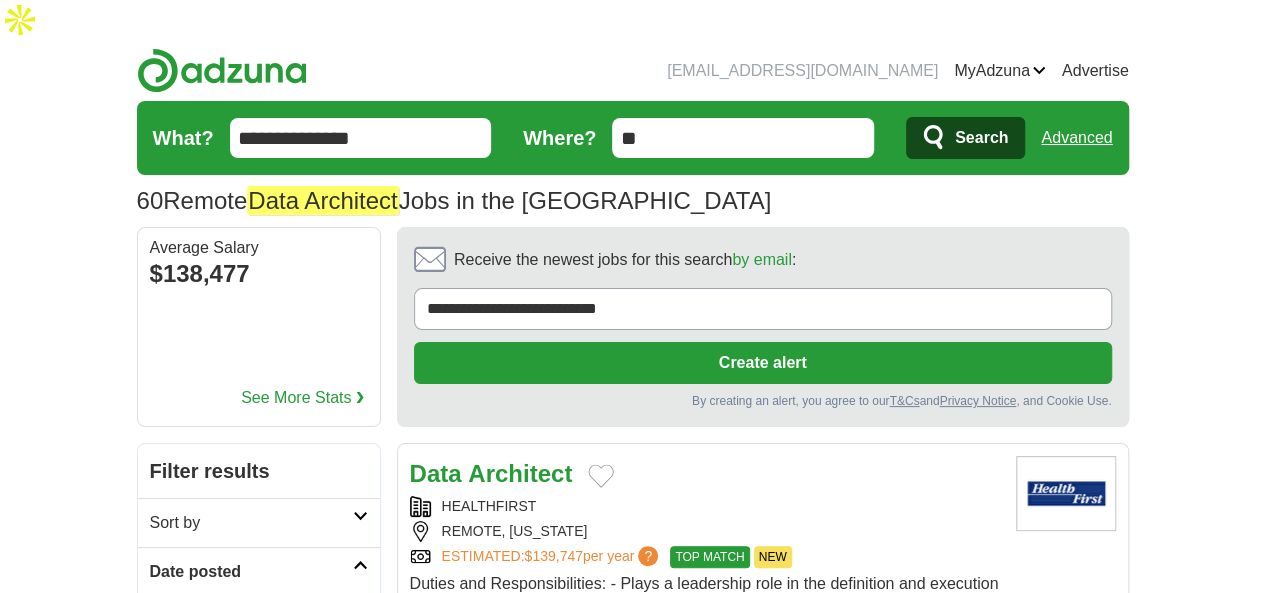 click on "Data   Architect" at bounding box center [491, 474] 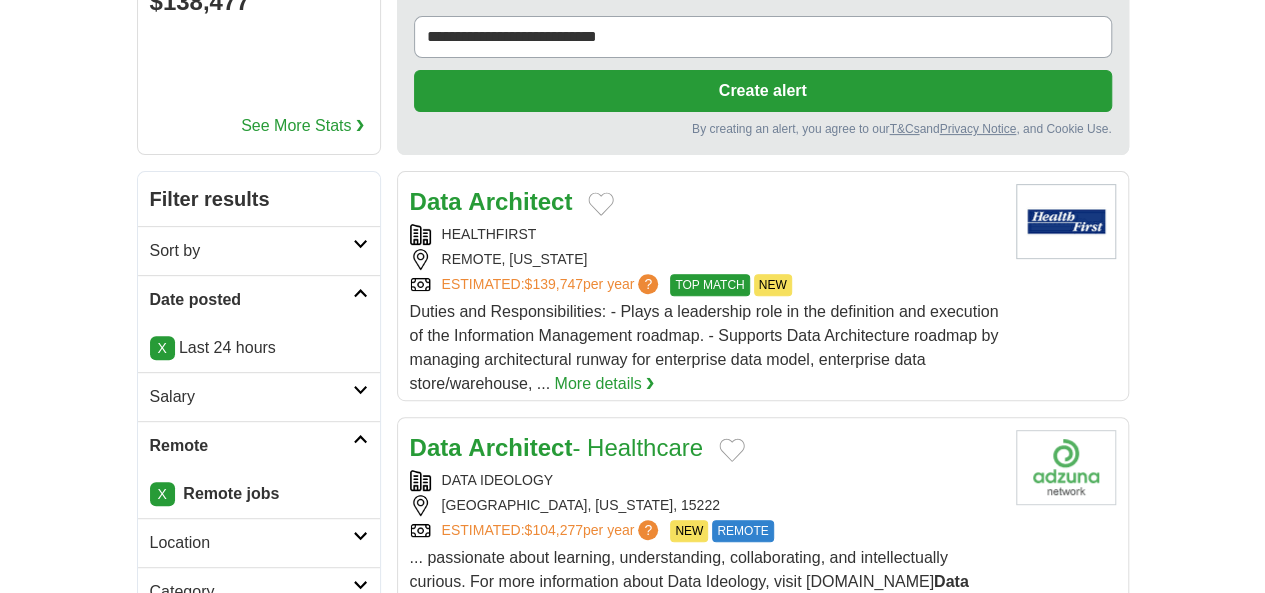 scroll, scrollTop: 306, scrollLeft: 0, axis: vertical 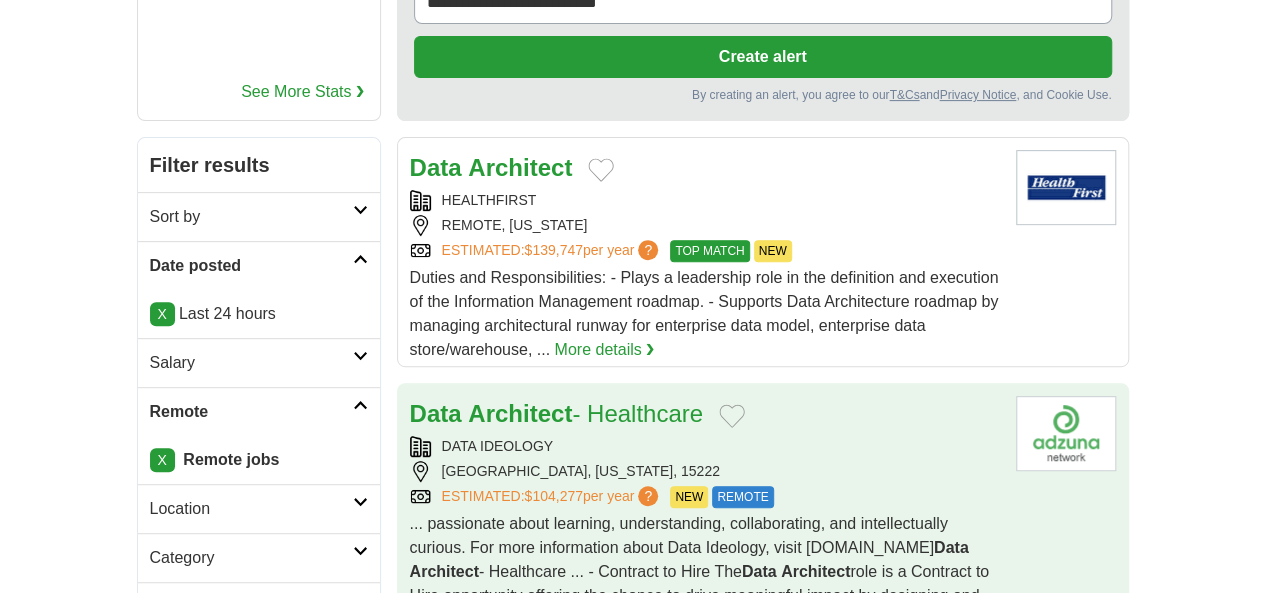 click on "Data   Architect  - Healthcare" at bounding box center [556, 414] 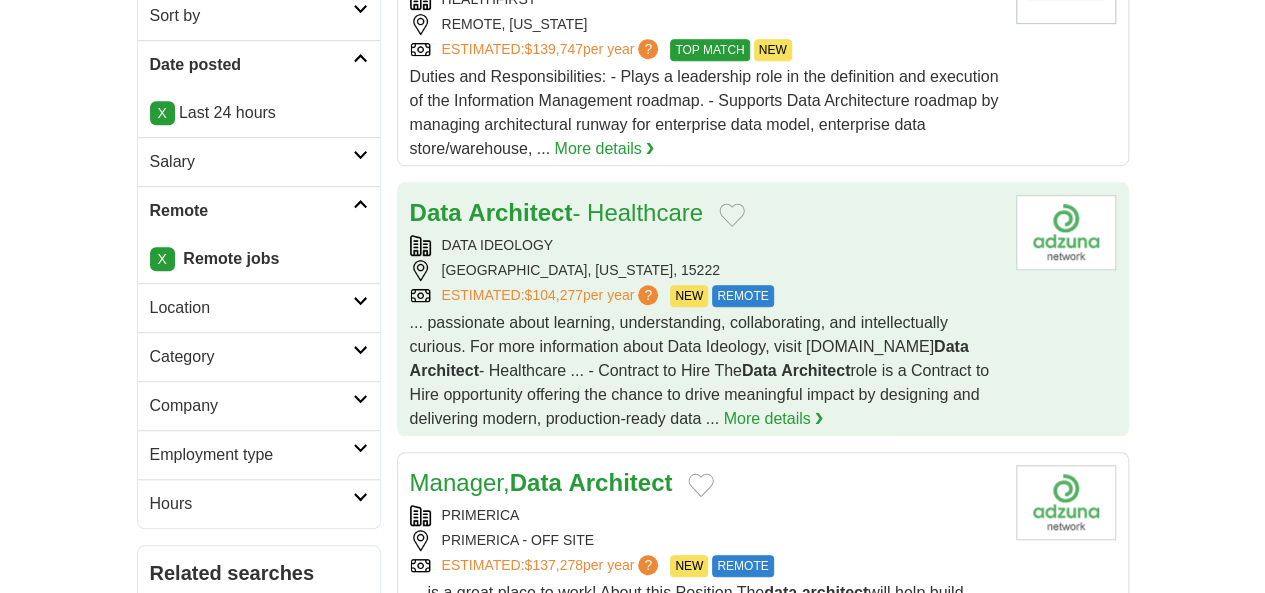scroll, scrollTop: 508, scrollLeft: 0, axis: vertical 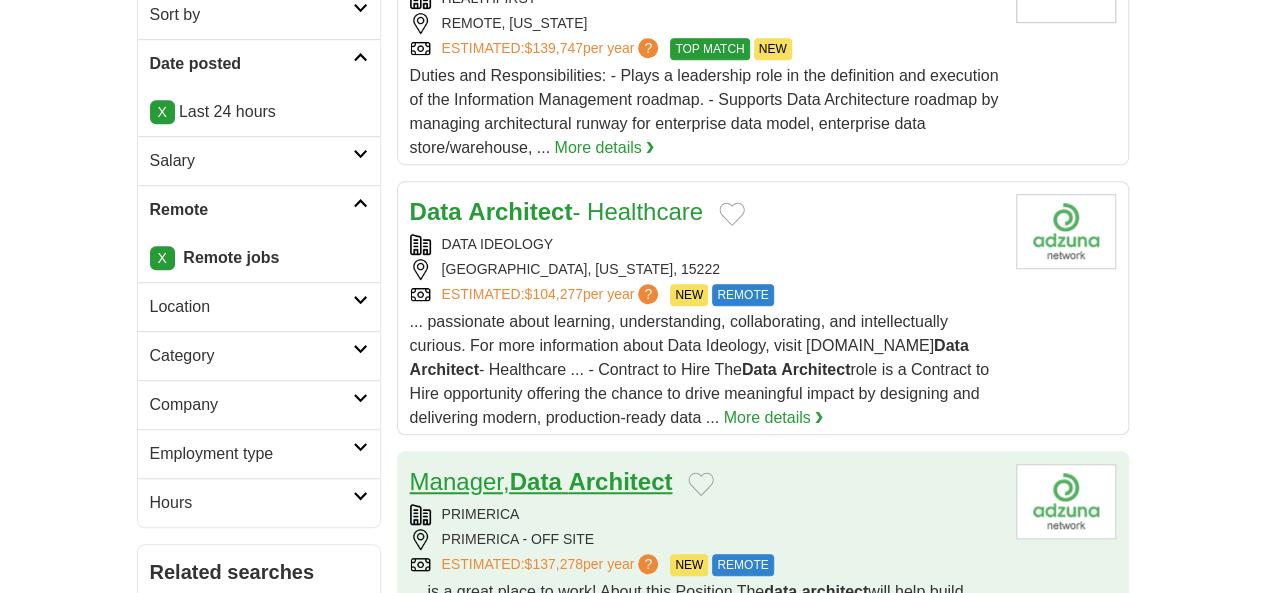click on "Architect" at bounding box center (620, 481) 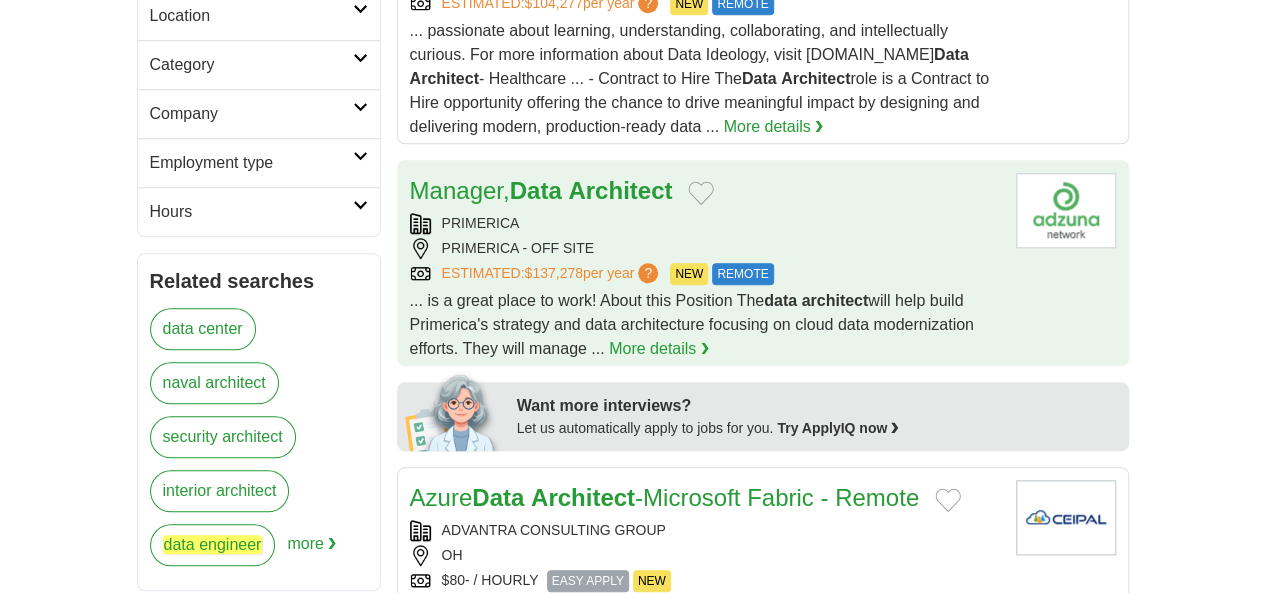 scroll, scrollTop: 674, scrollLeft: 0, axis: vertical 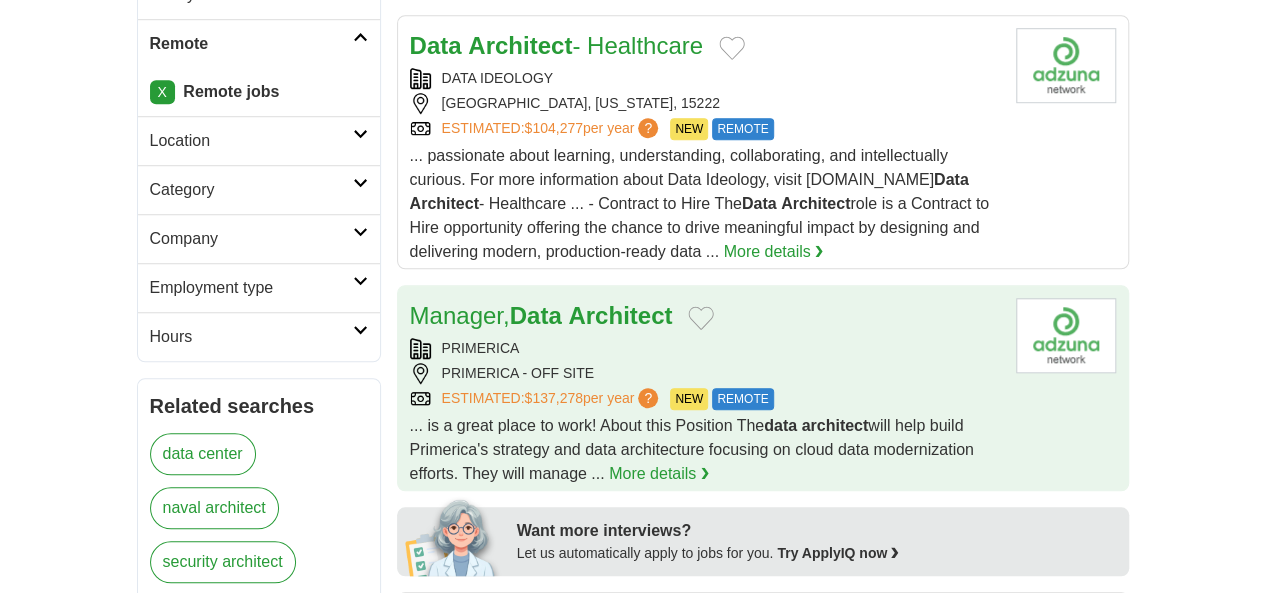 click on "PRIMERICA" at bounding box center (705, 348) 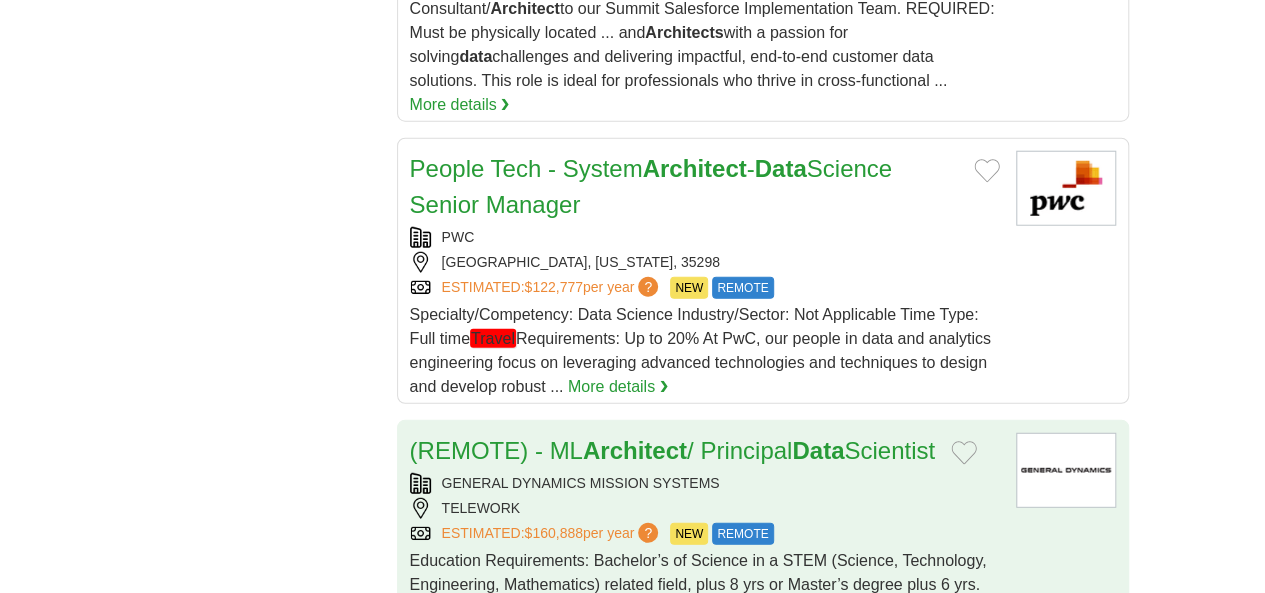 scroll, scrollTop: 2488, scrollLeft: 0, axis: vertical 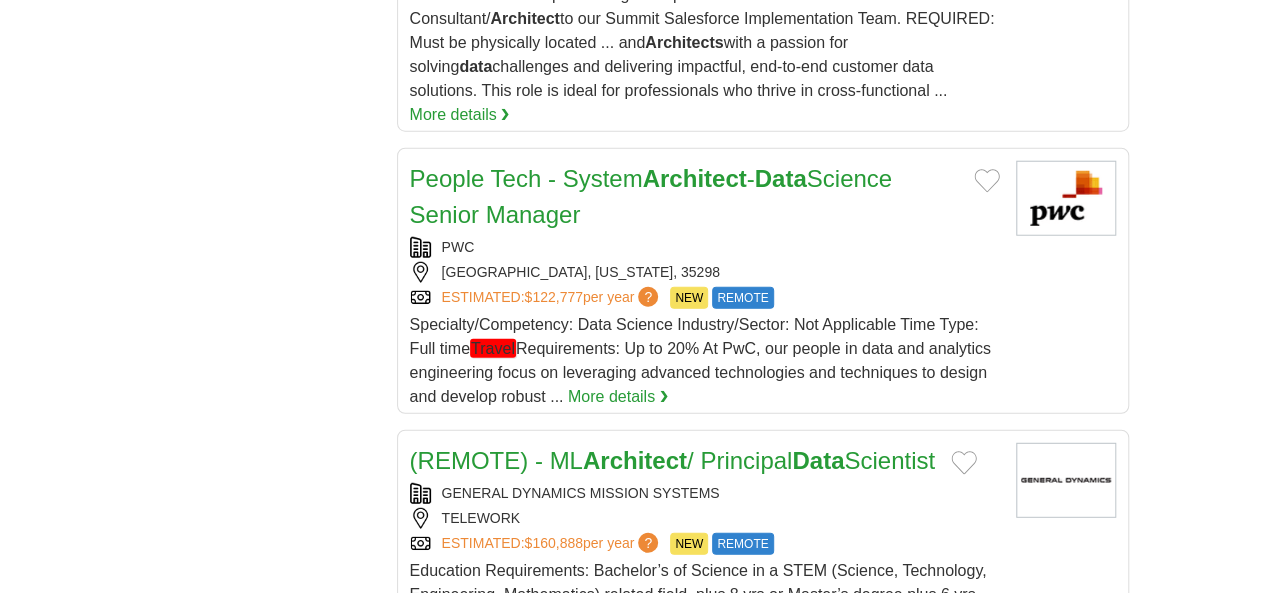 click on "ALPHA OMEGA INTEGRATION" at bounding box center [705, 739] 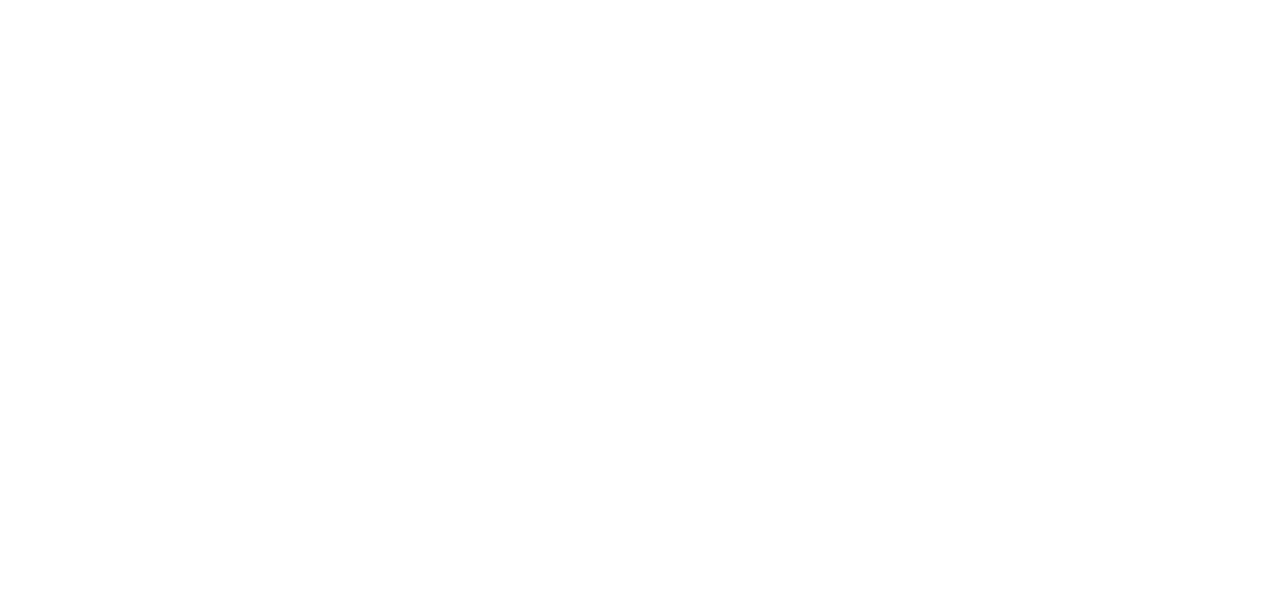 scroll, scrollTop: 3903, scrollLeft: 0, axis: vertical 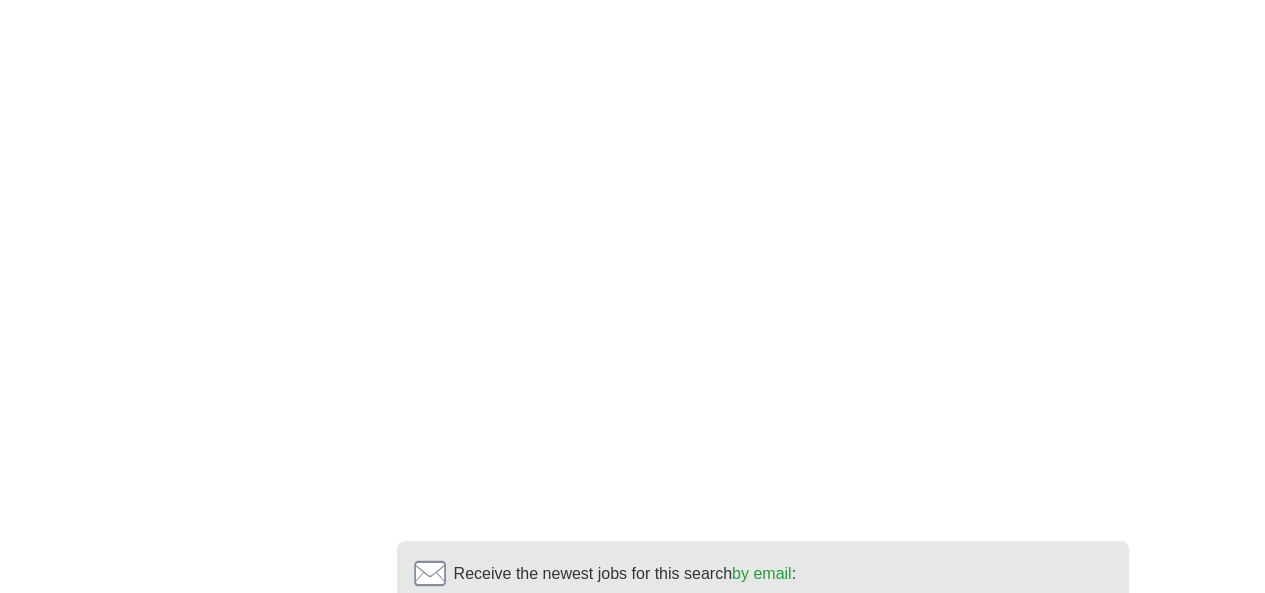 click on "3" at bounding box center (801, 807) 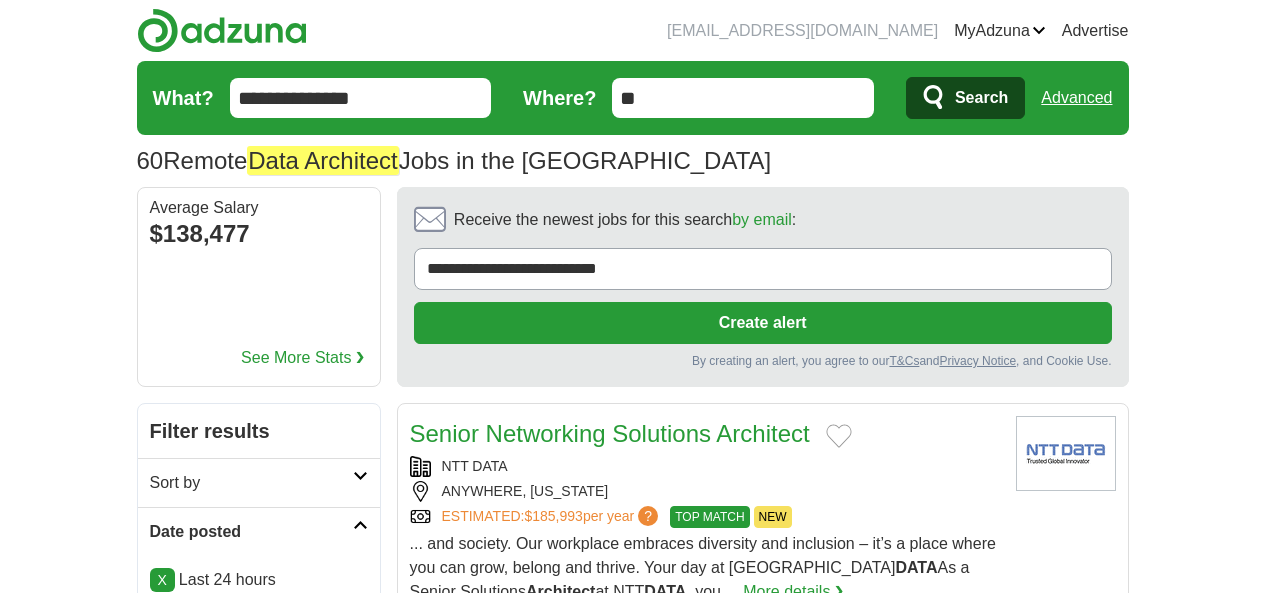 scroll, scrollTop: 0, scrollLeft: 0, axis: both 